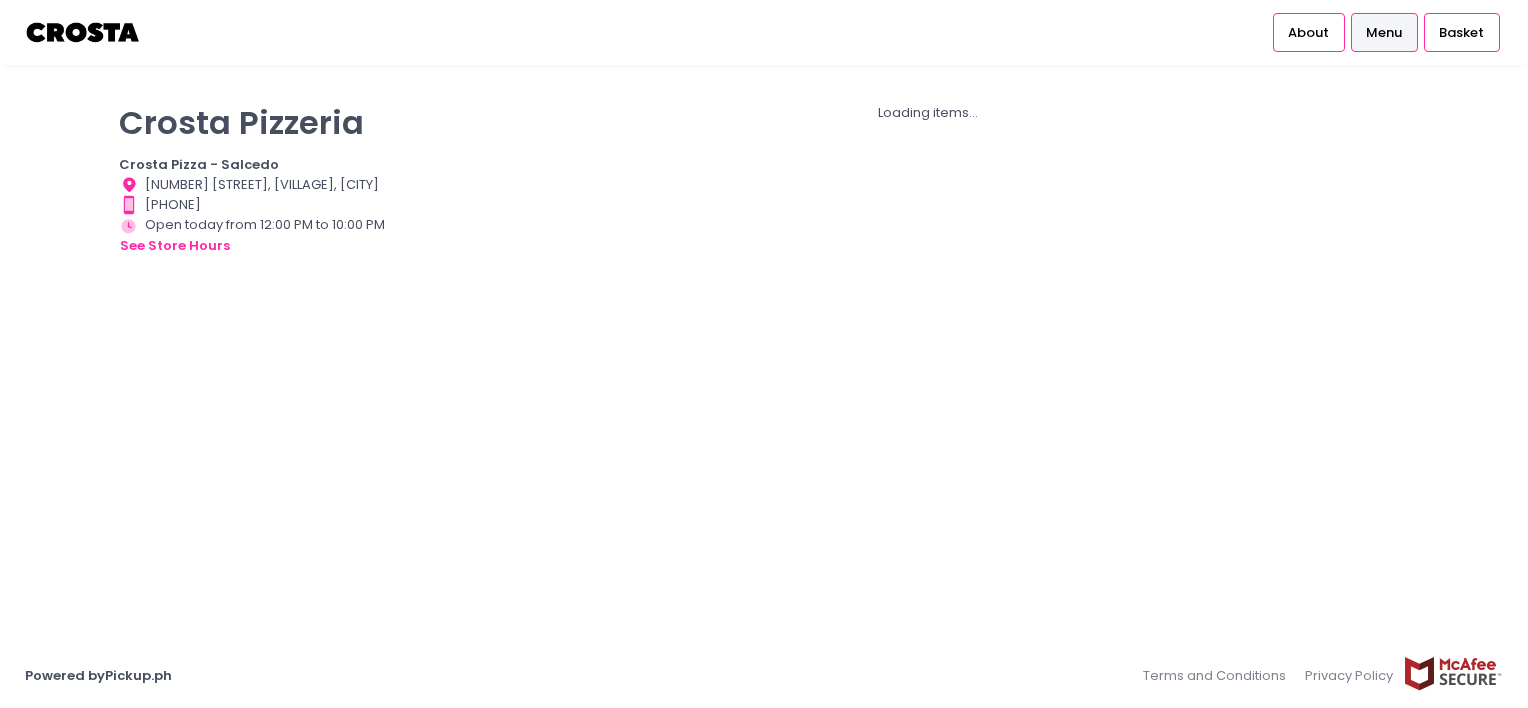 scroll, scrollTop: 0, scrollLeft: 0, axis: both 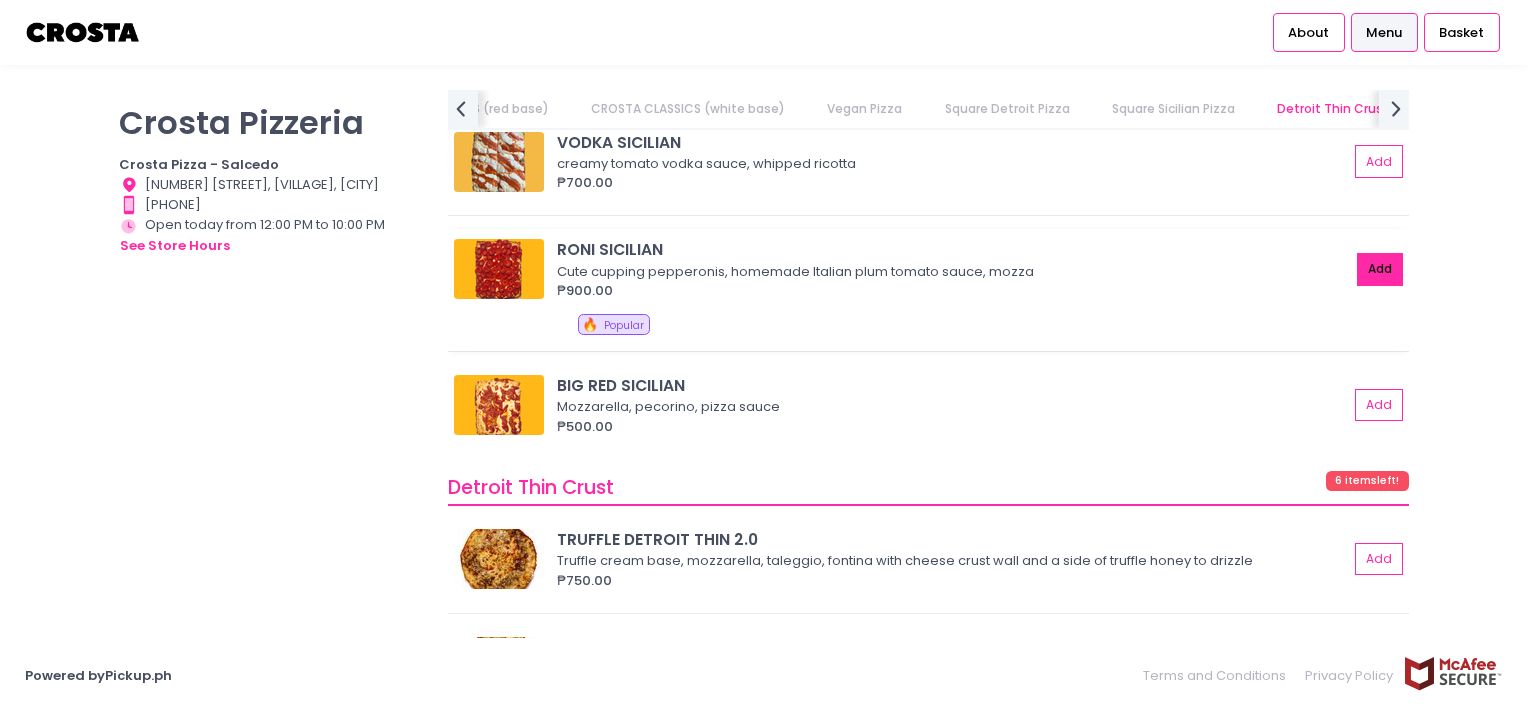 click on "Add" at bounding box center (1380, 269) 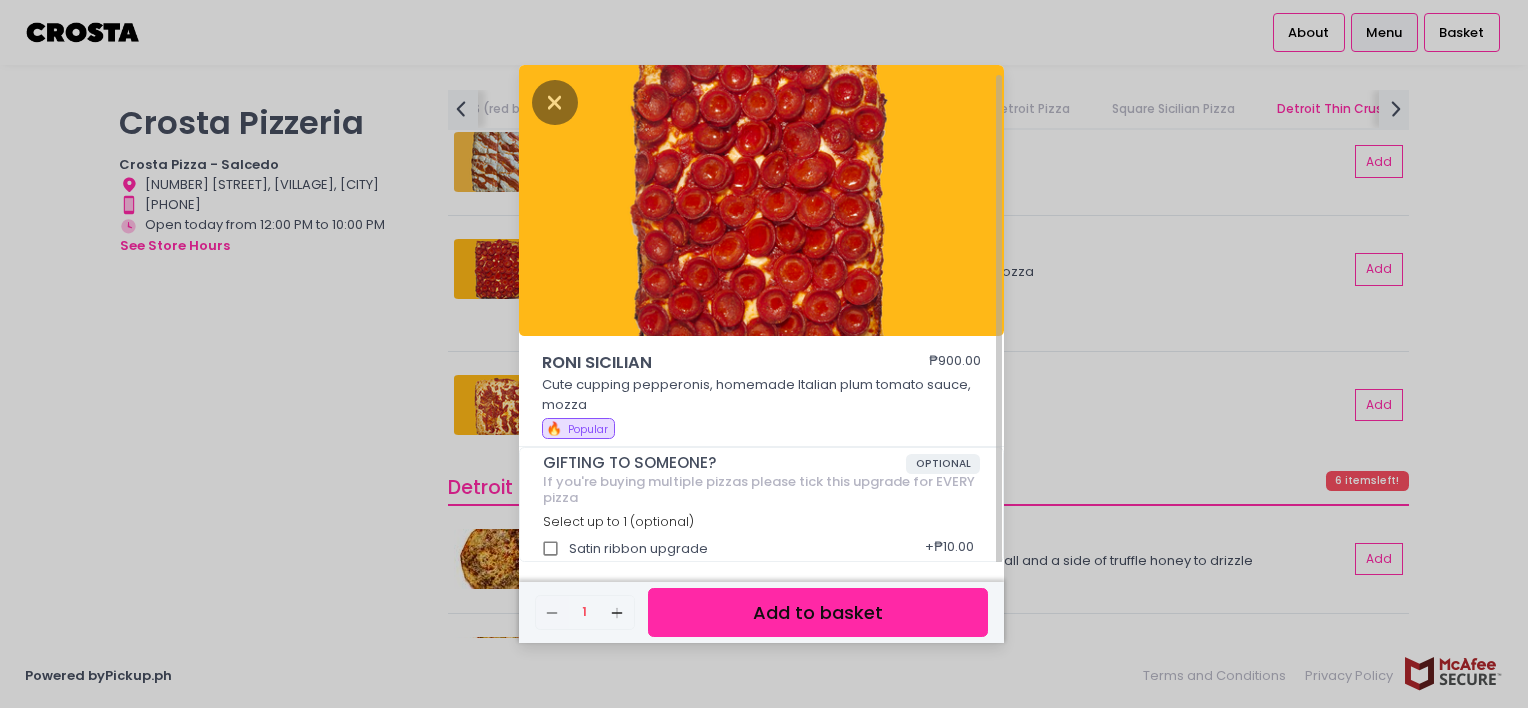 scroll, scrollTop: 5, scrollLeft: 0, axis: vertical 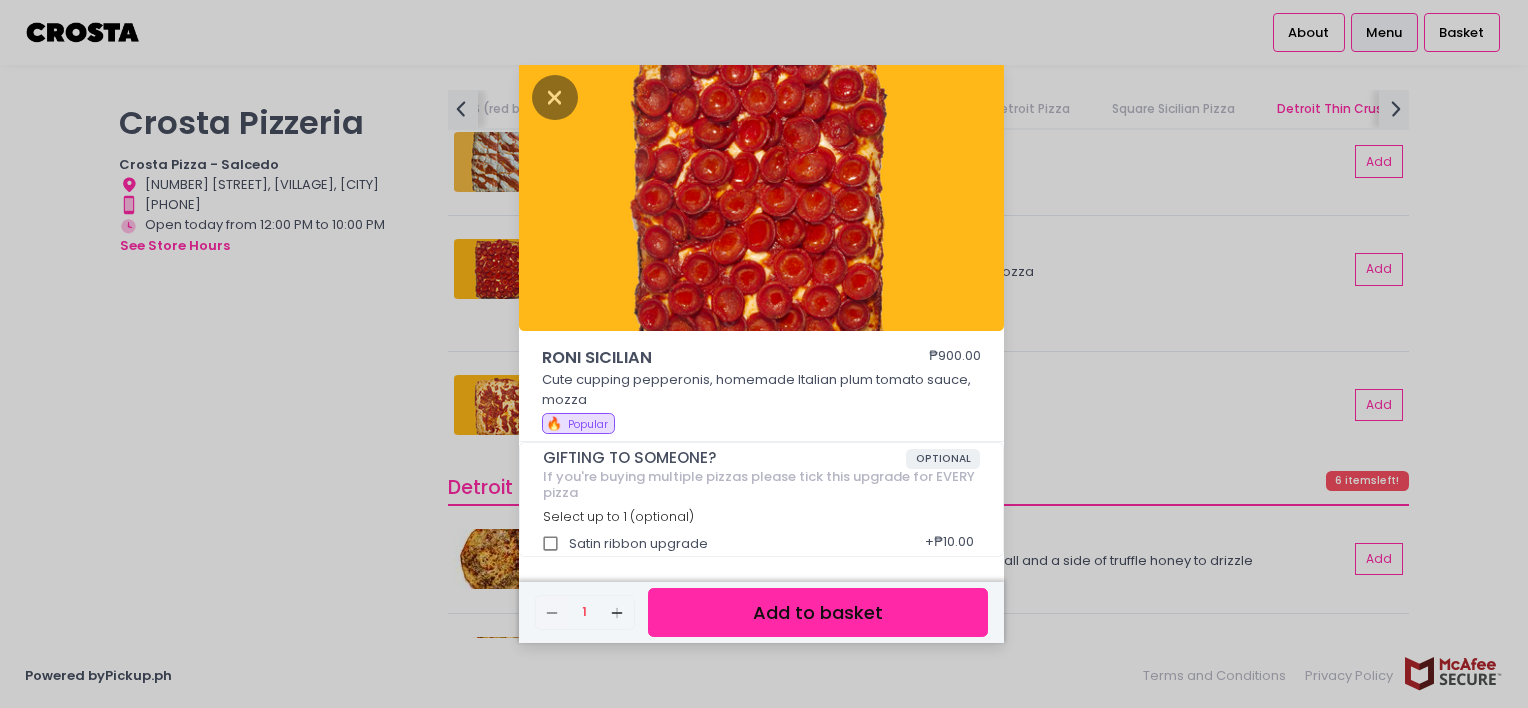click on "Add to basket" at bounding box center [818, 612] 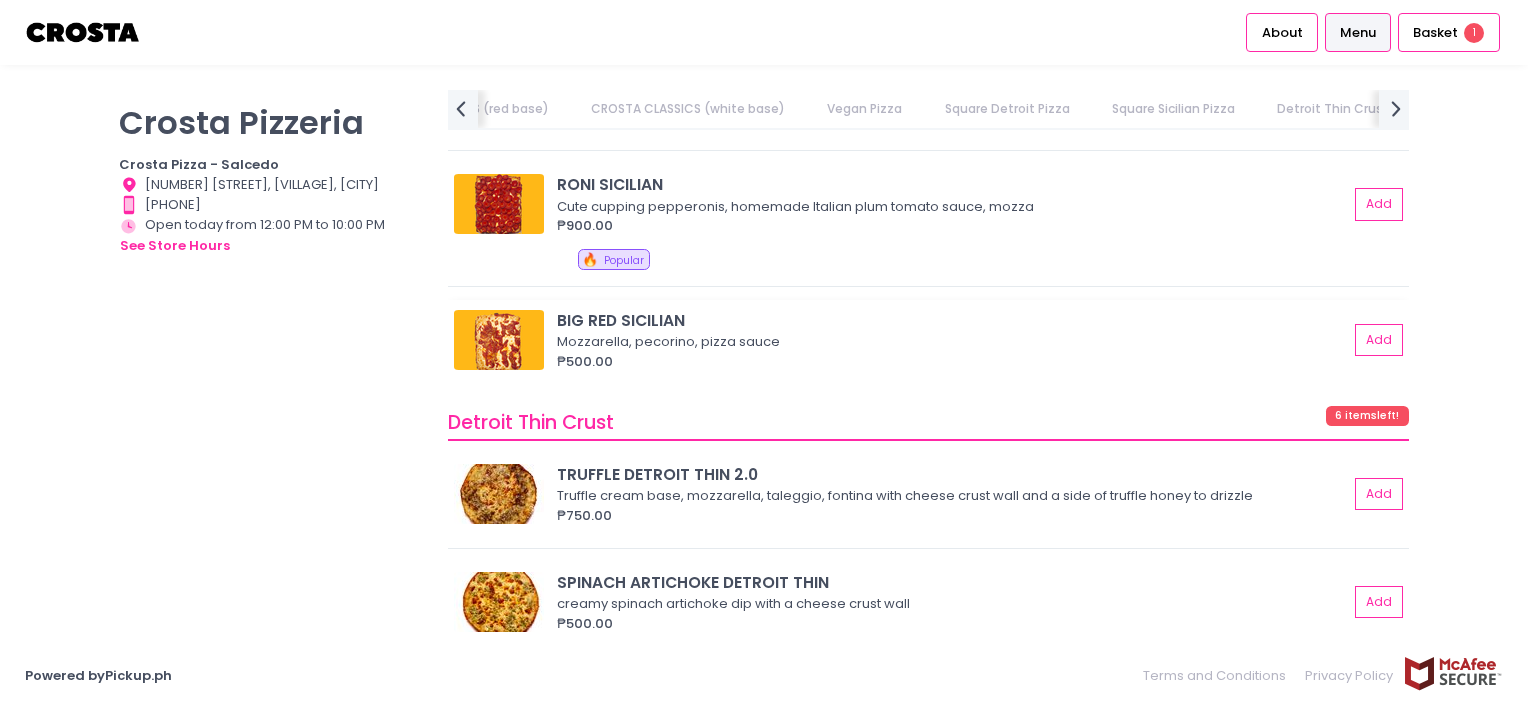 scroll, scrollTop: 3248, scrollLeft: 0, axis: vertical 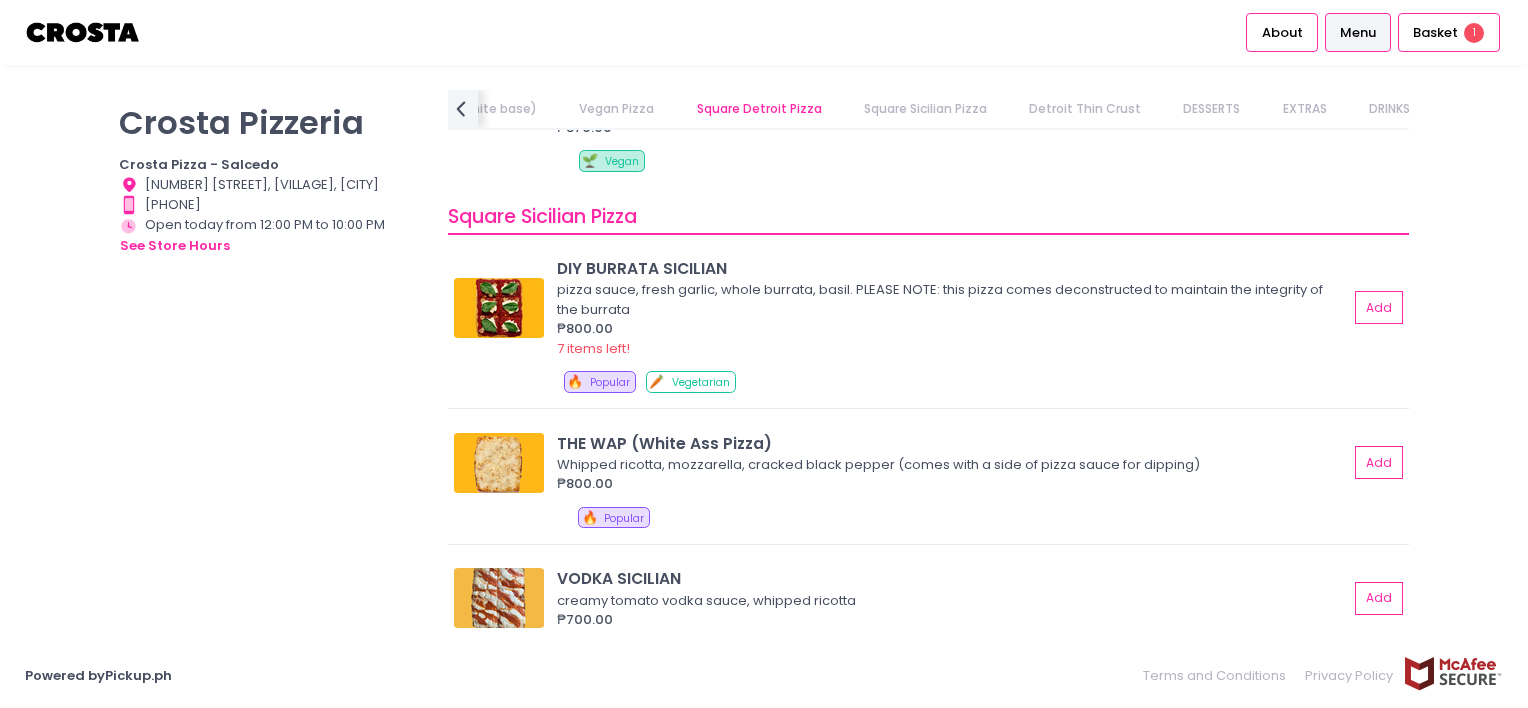 click on "DESSERTS" at bounding box center (1212, 109) 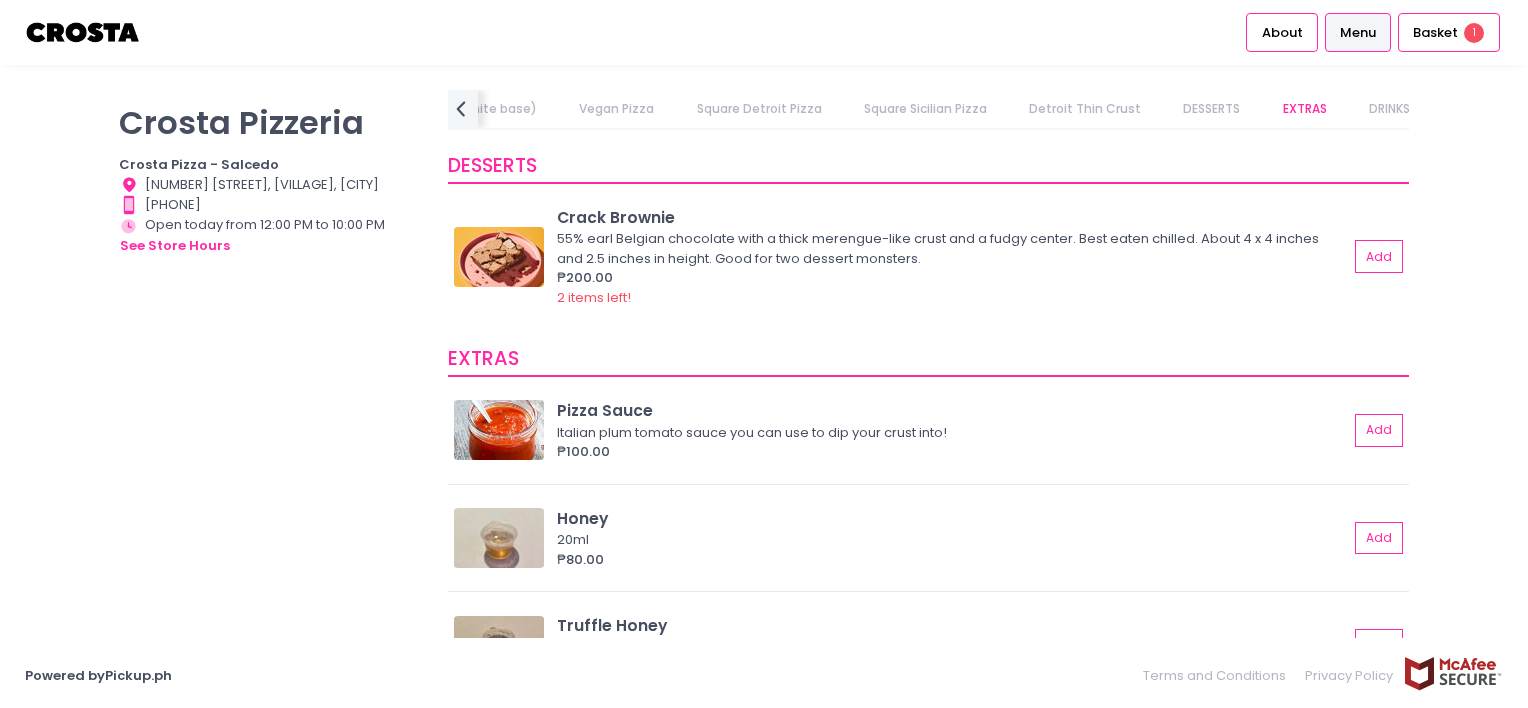 scroll, scrollTop: 3715, scrollLeft: 0, axis: vertical 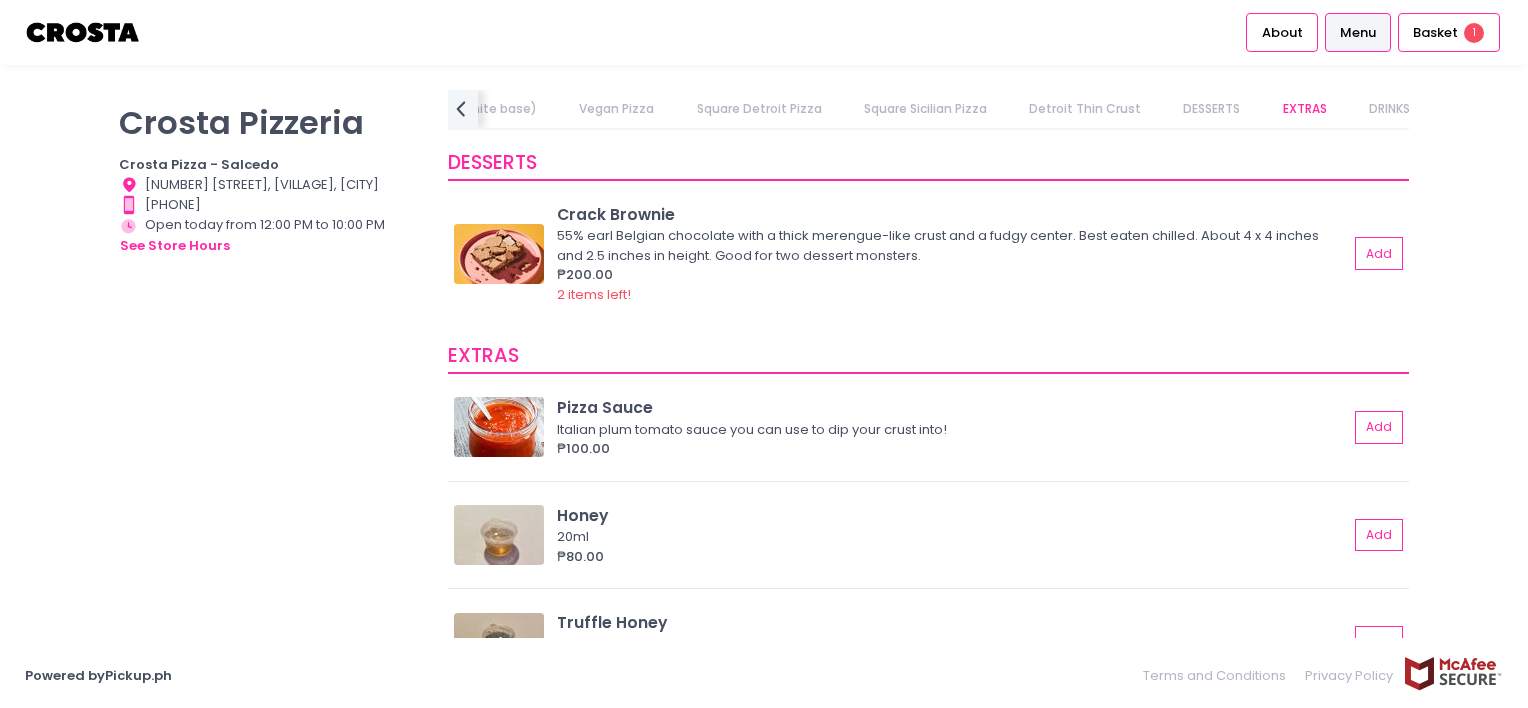 click on "Square Detroit Pizza" at bounding box center [759, 109] 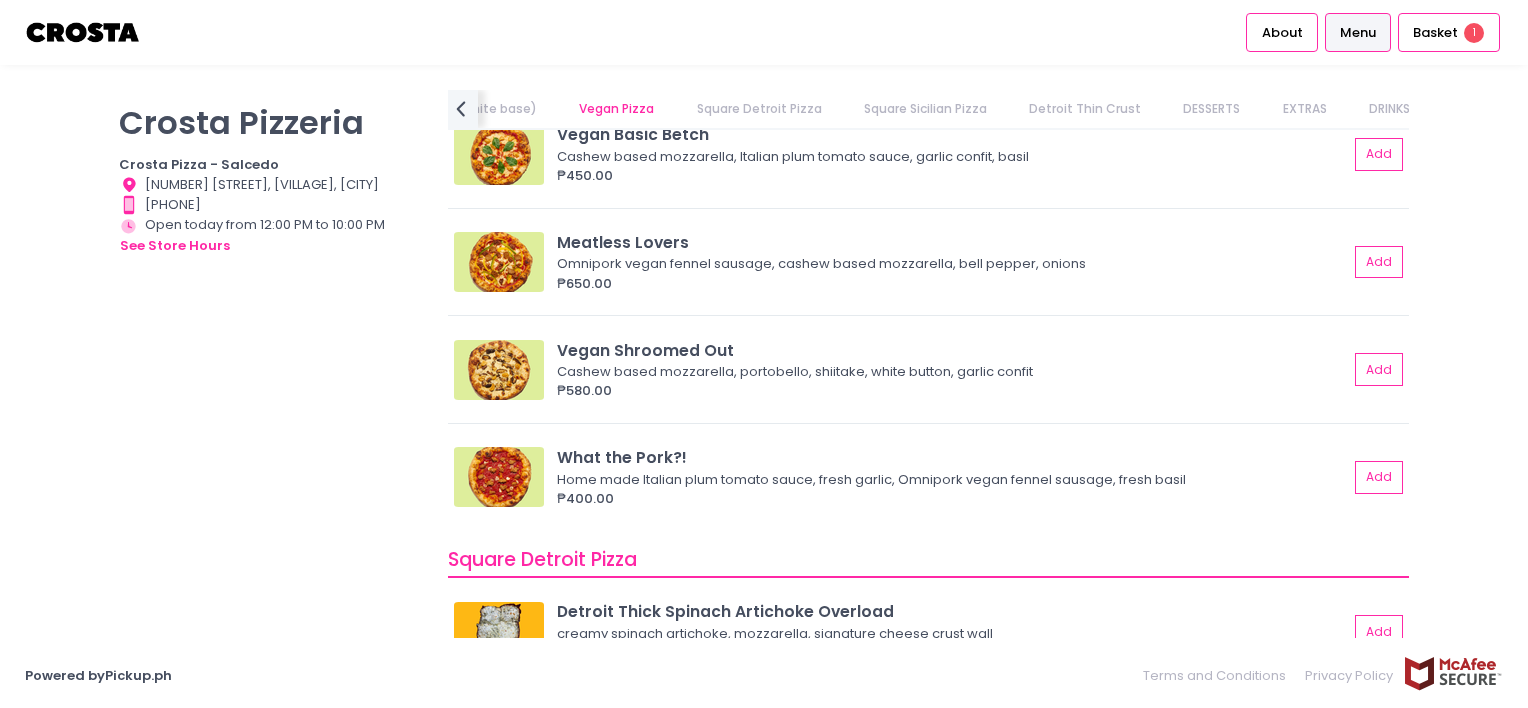 scroll, scrollTop: 1516, scrollLeft: 0, axis: vertical 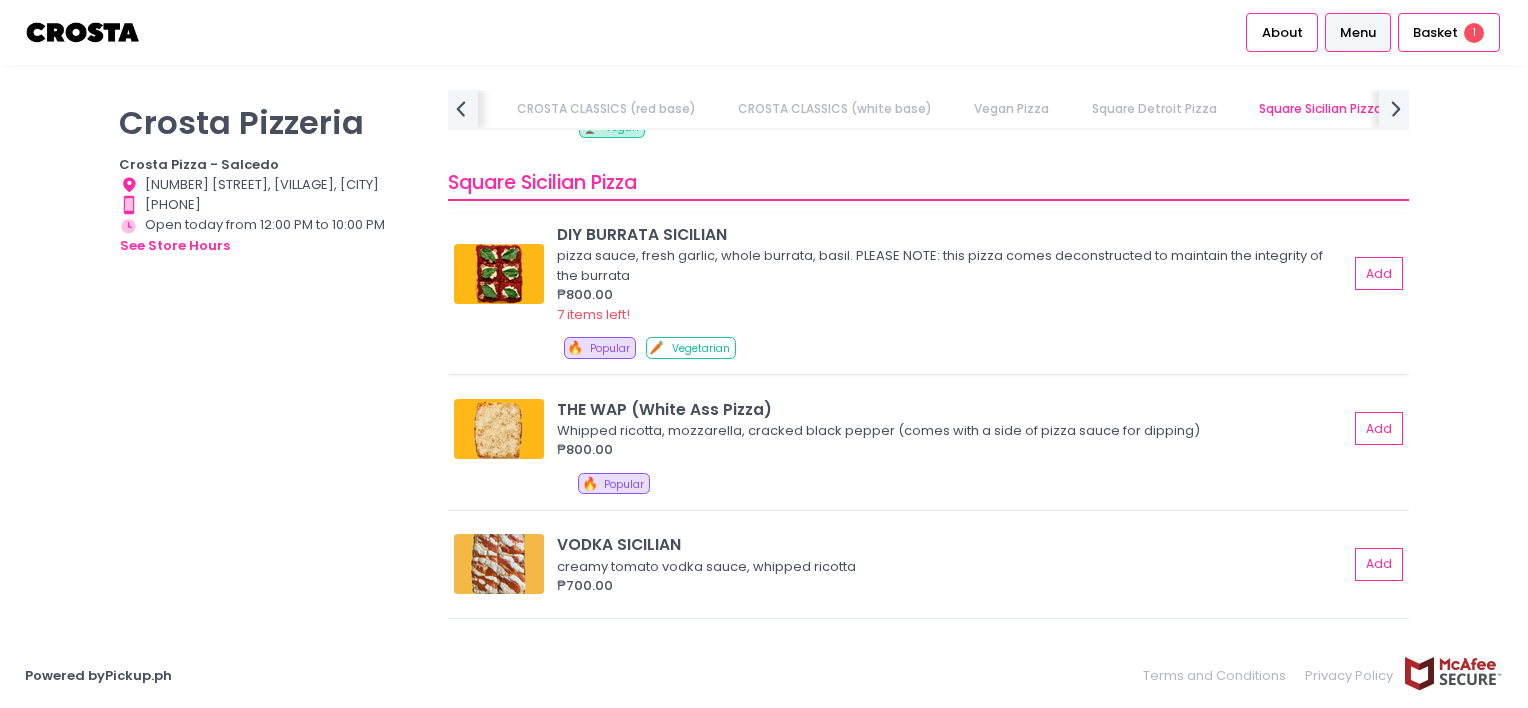 drag, startPoint x: 665, startPoint y: 244, endPoint x: 617, endPoint y: 236, distance: 48.6621 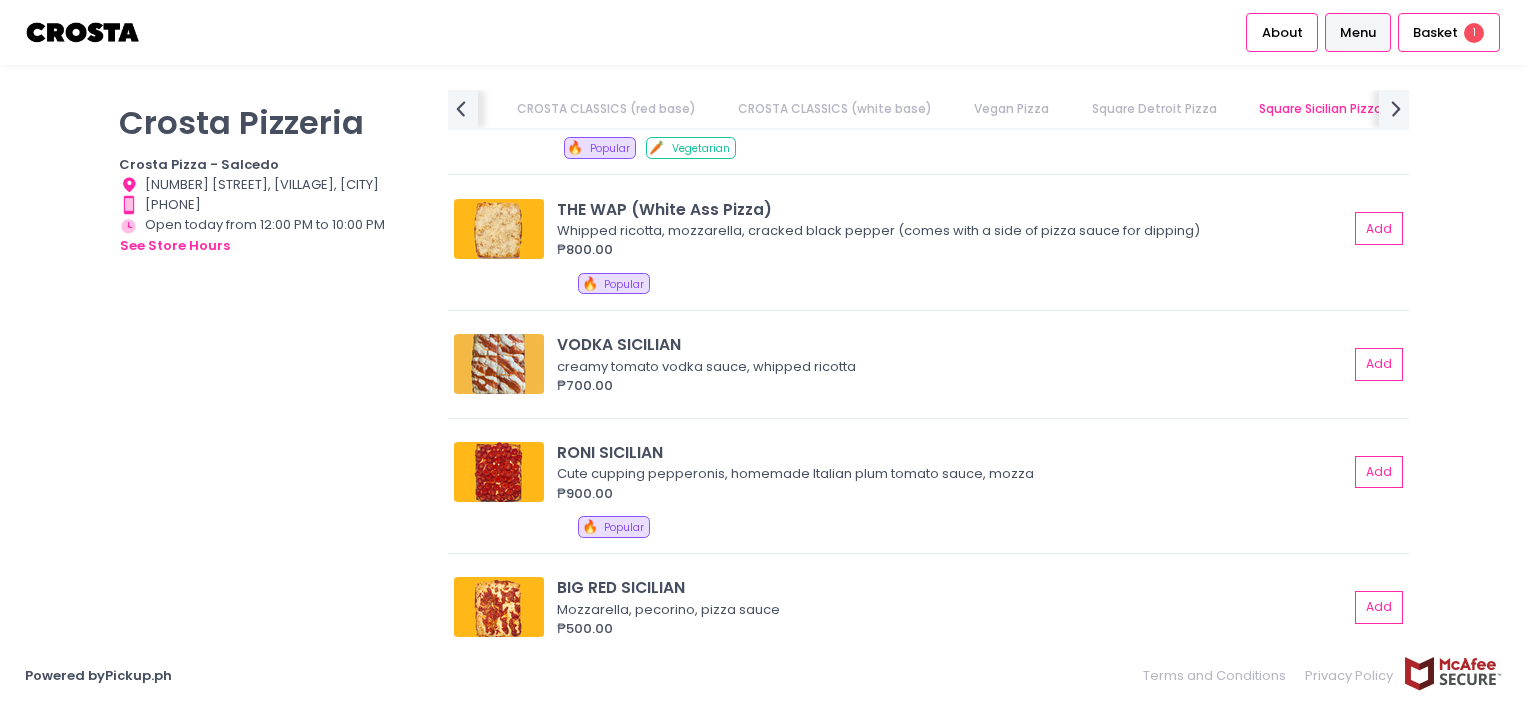 scroll, scrollTop: 2991, scrollLeft: 0, axis: vertical 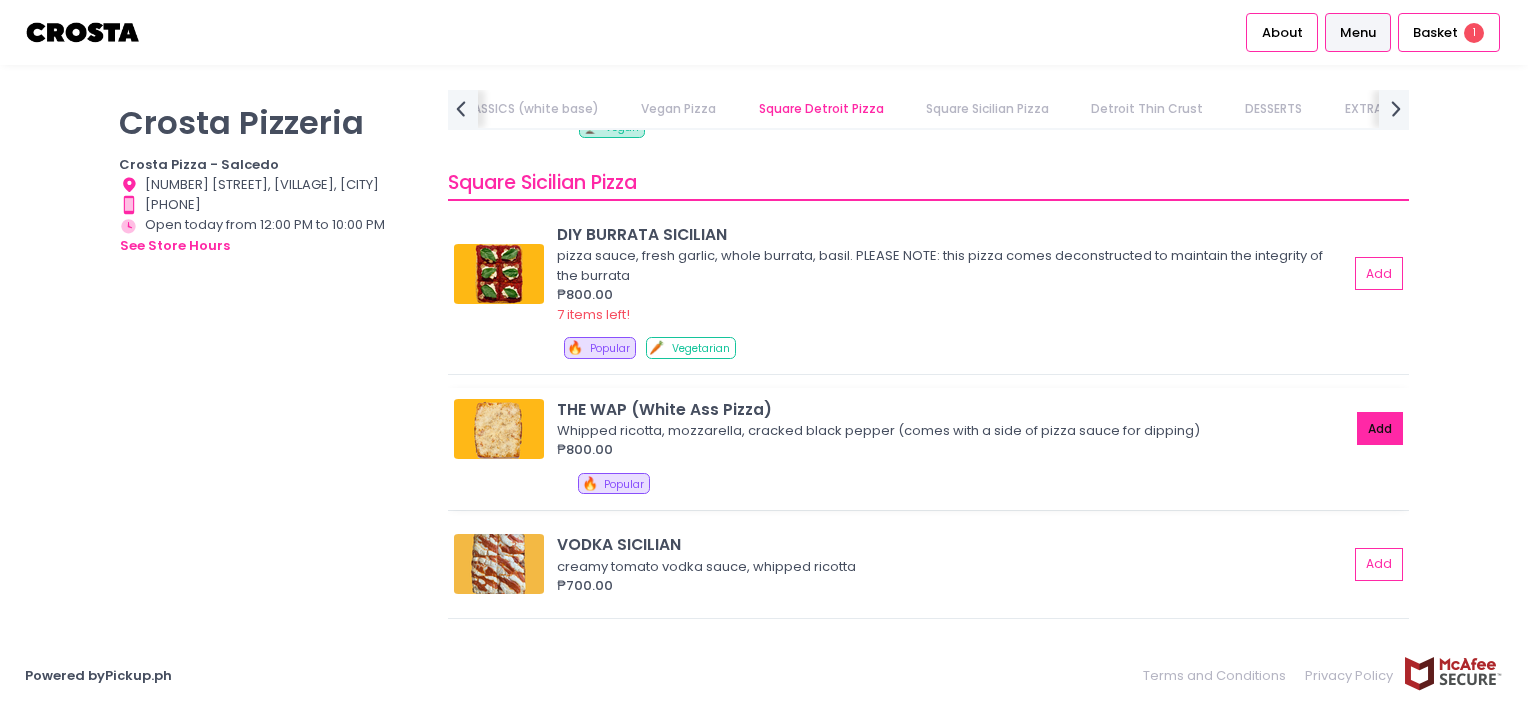 click on "Add" at bounding box center [1380, 428] 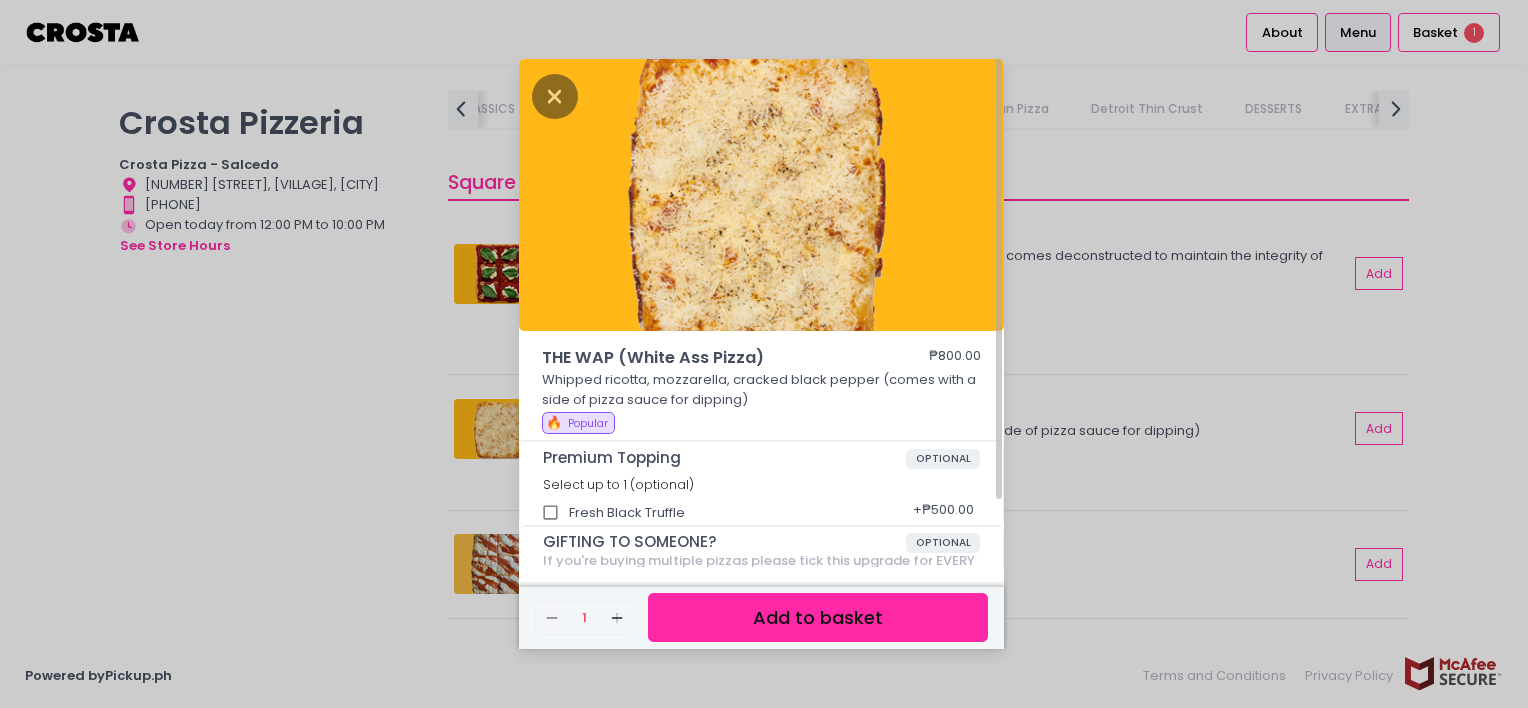 click on "Add to basket" at bounding box center (818, 617) 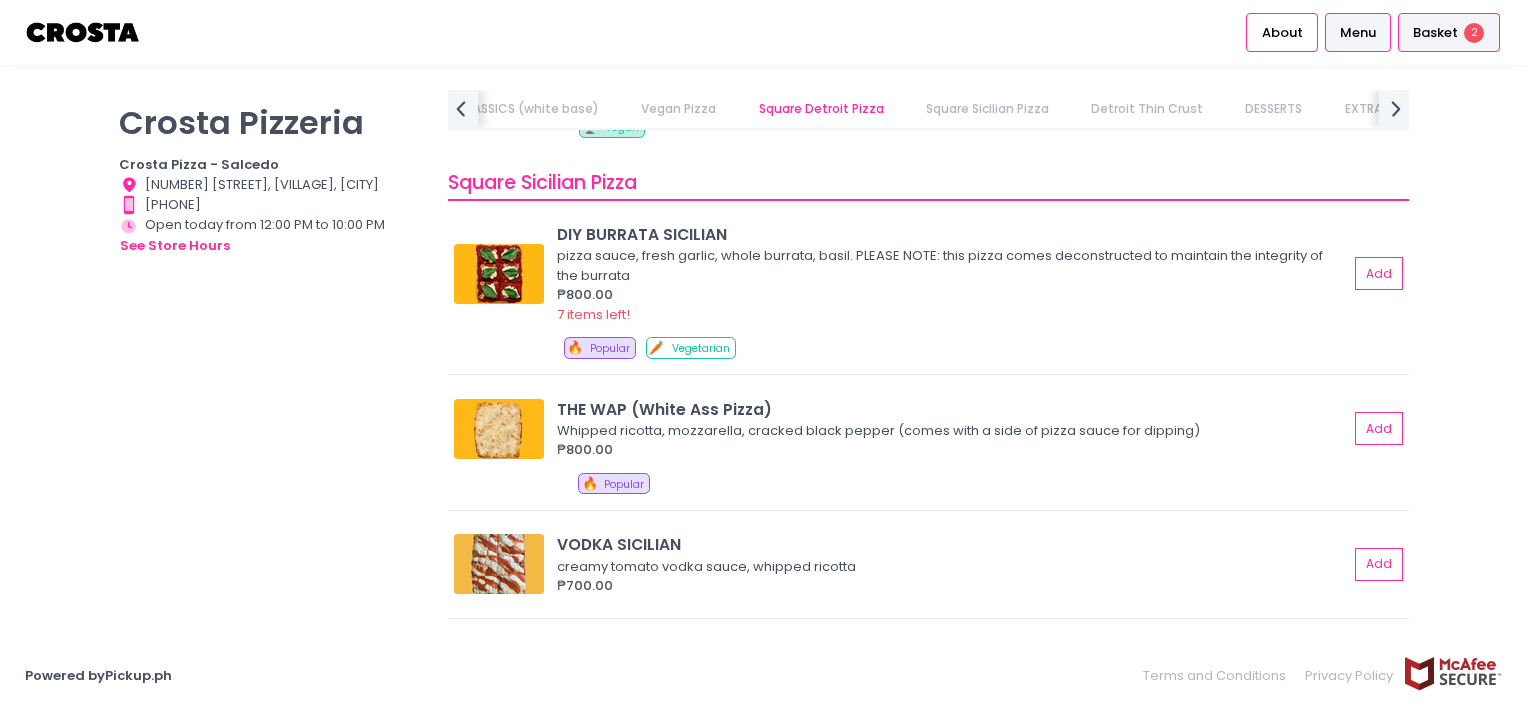 click on "2" at bounding box center (1474, 33) 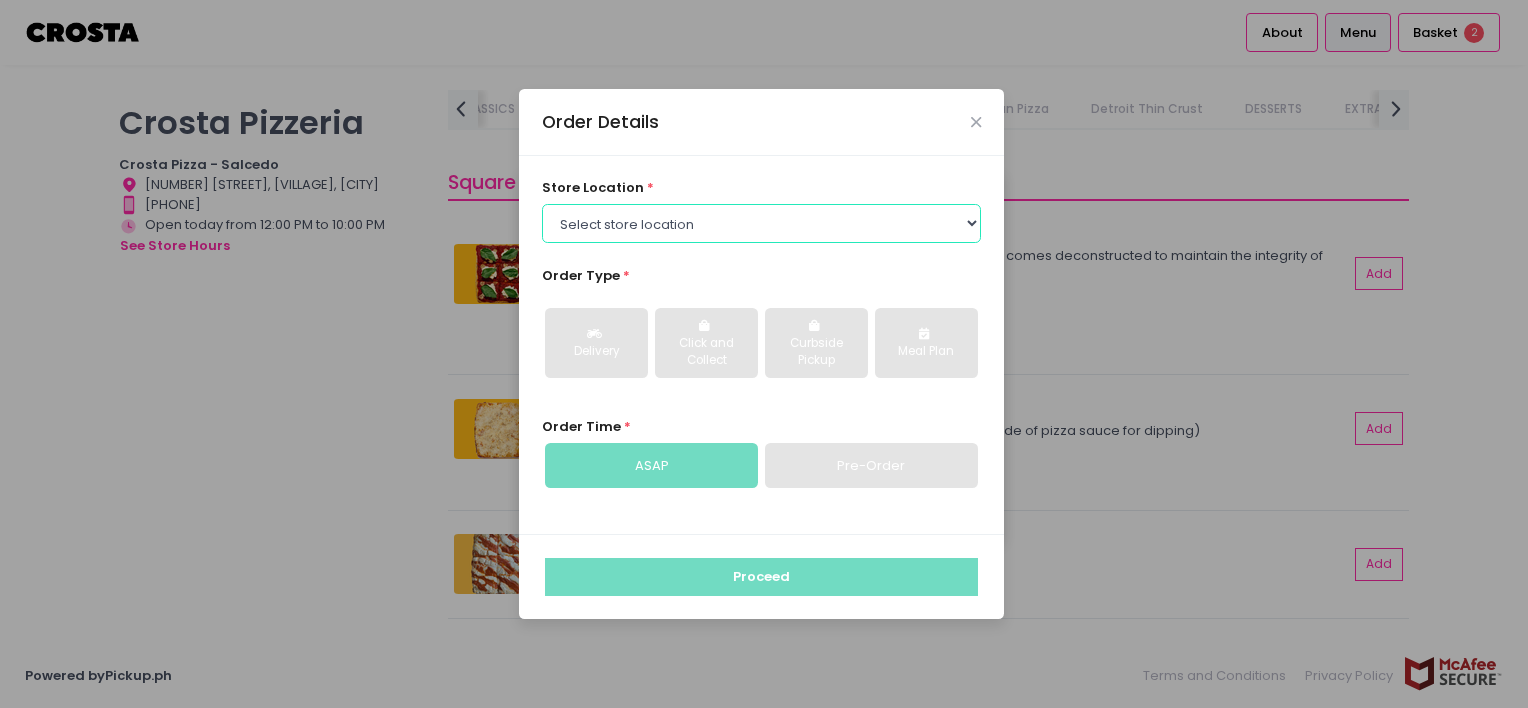 click on "Select store location Crosta Pizza - Salcedo  Crosta Pizza - San Juan" at bounding box center [762, 223] 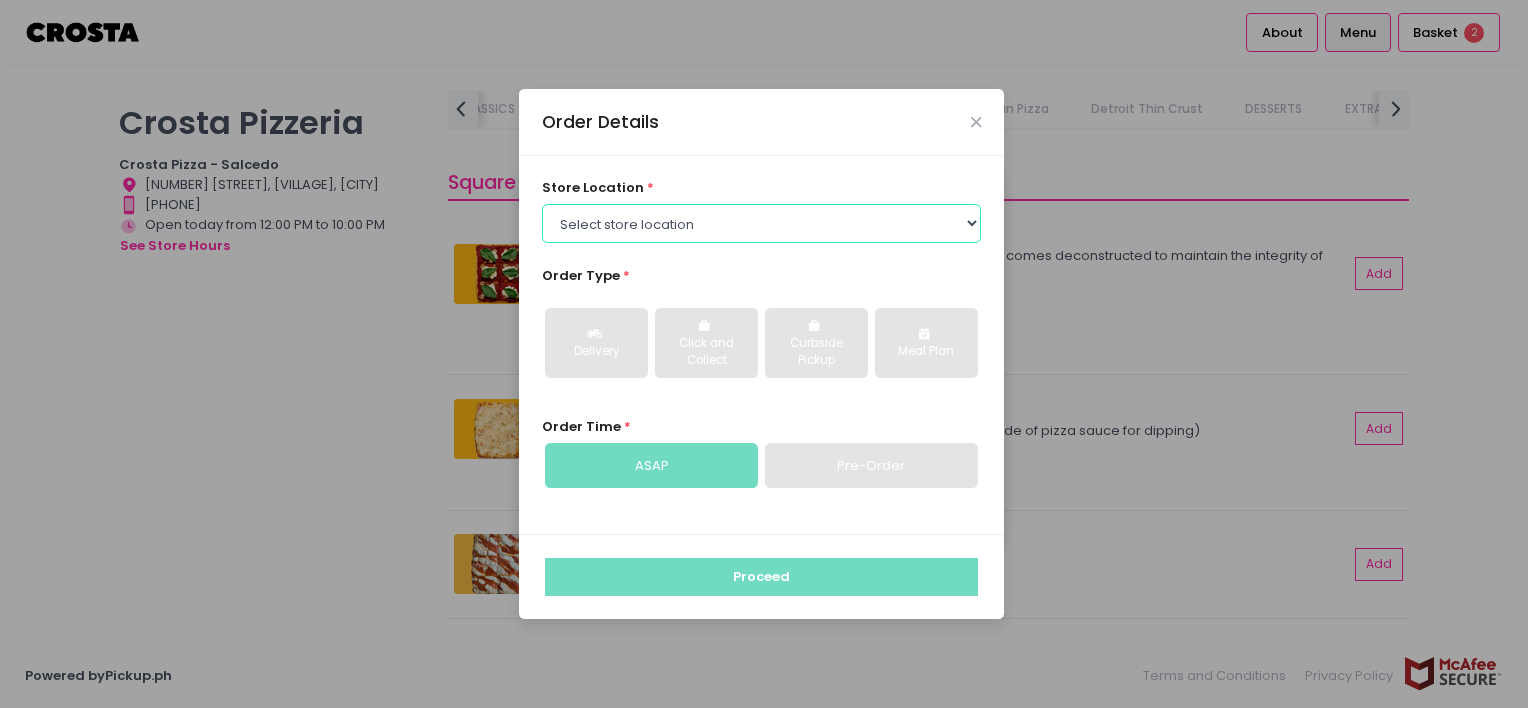 select on "5fabb2e53664a8677beaeb89" 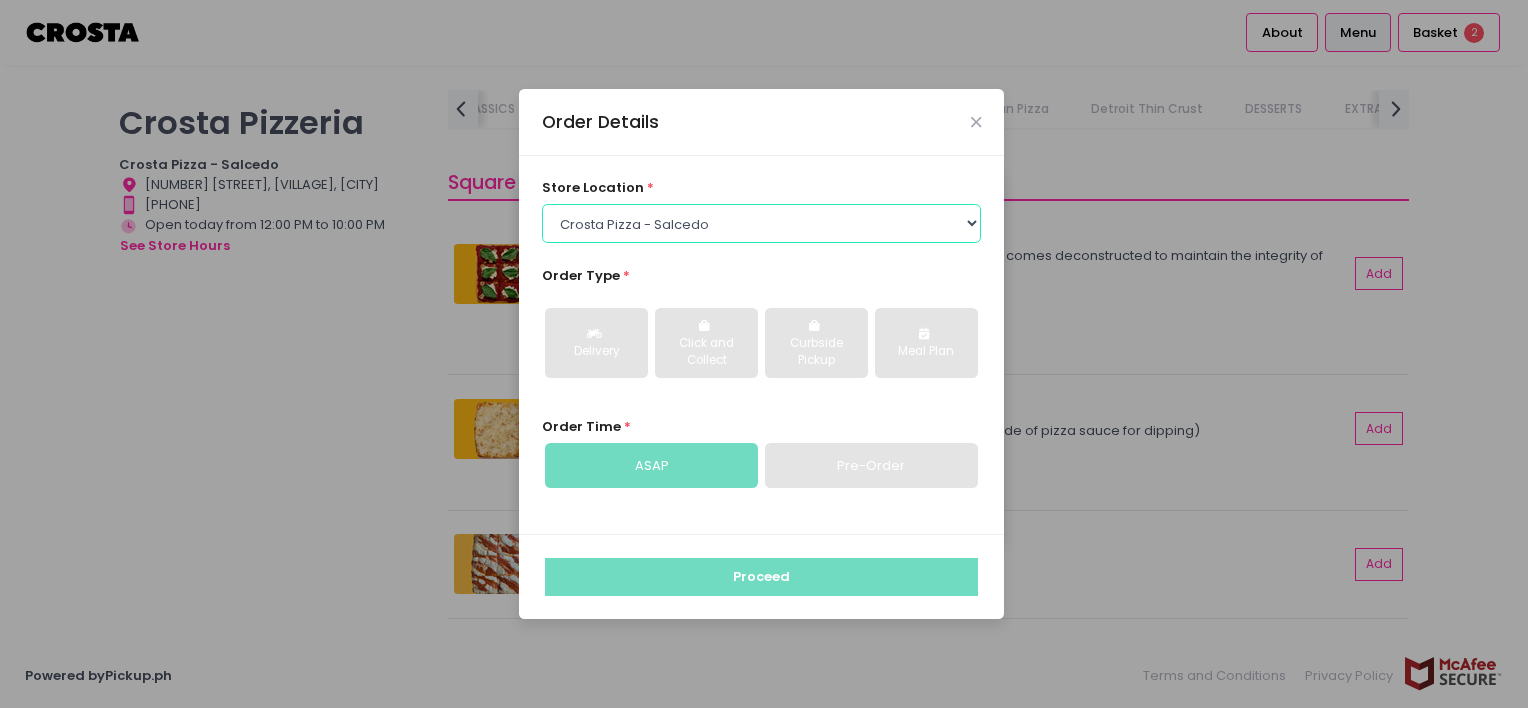 click on "Select store location Crosta Pizza - Salcedo  Crosta Pizza - San Juan" at bounding box center (762, 223) 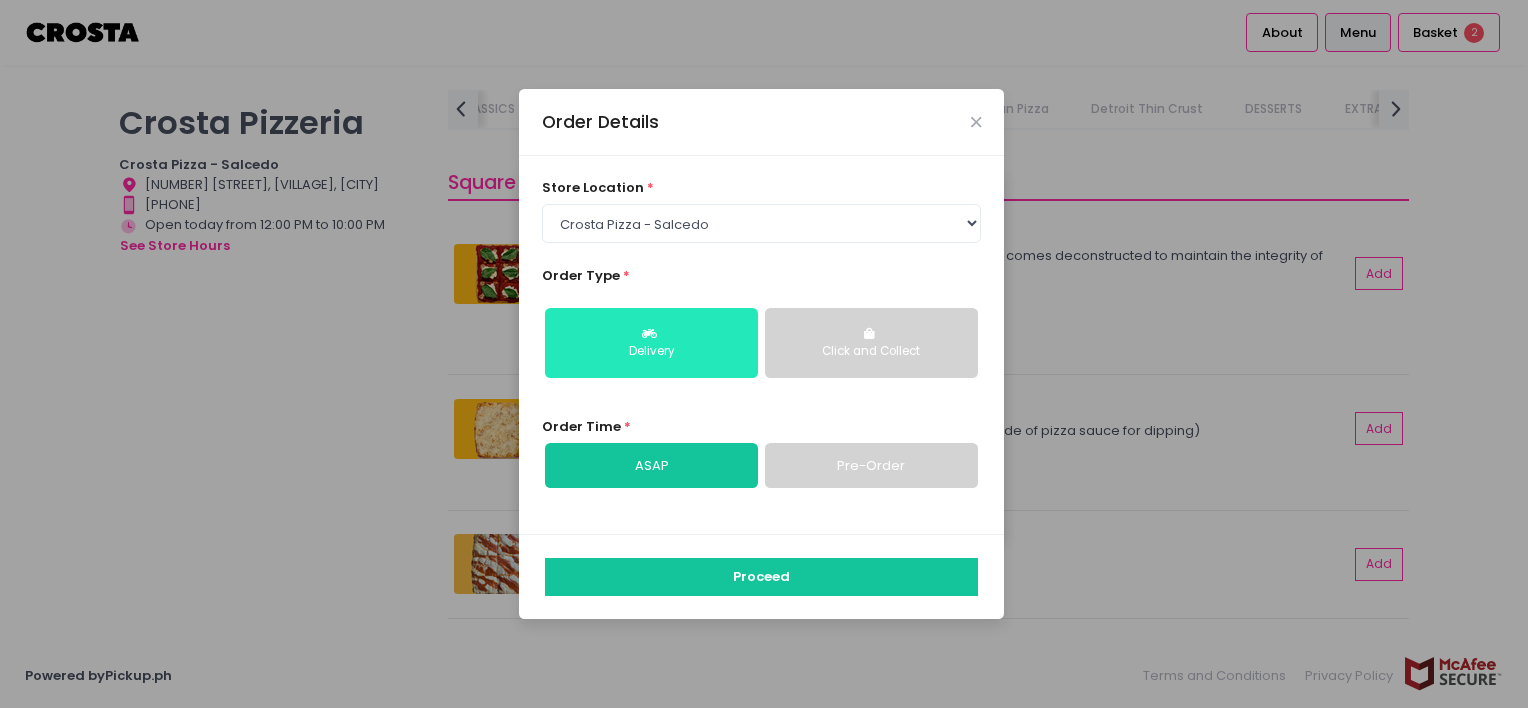 click on "Delivery" at bounding box center (651, 352) 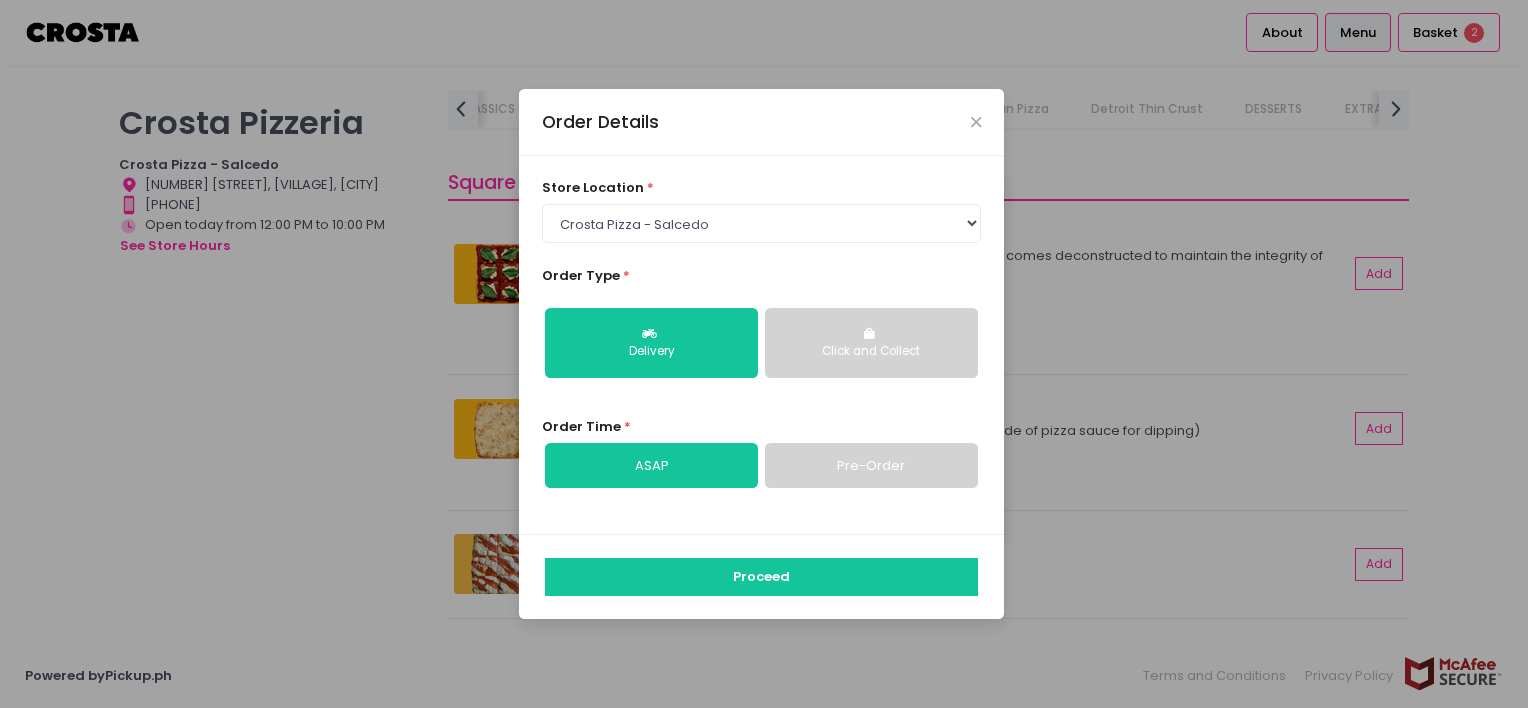 click on "ASAP" at bounding box center [651, 466] 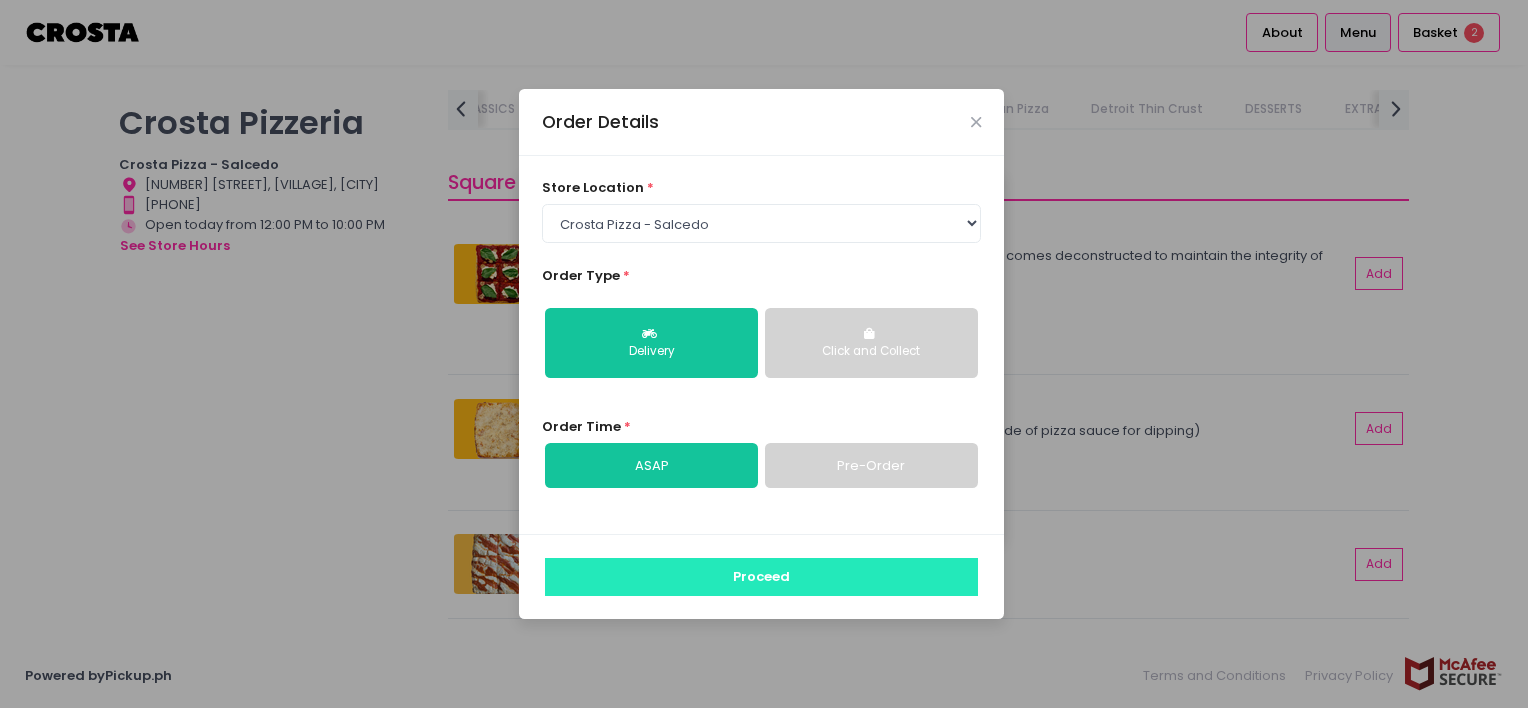 click on "Proceed" at bounding box center [761, 577] 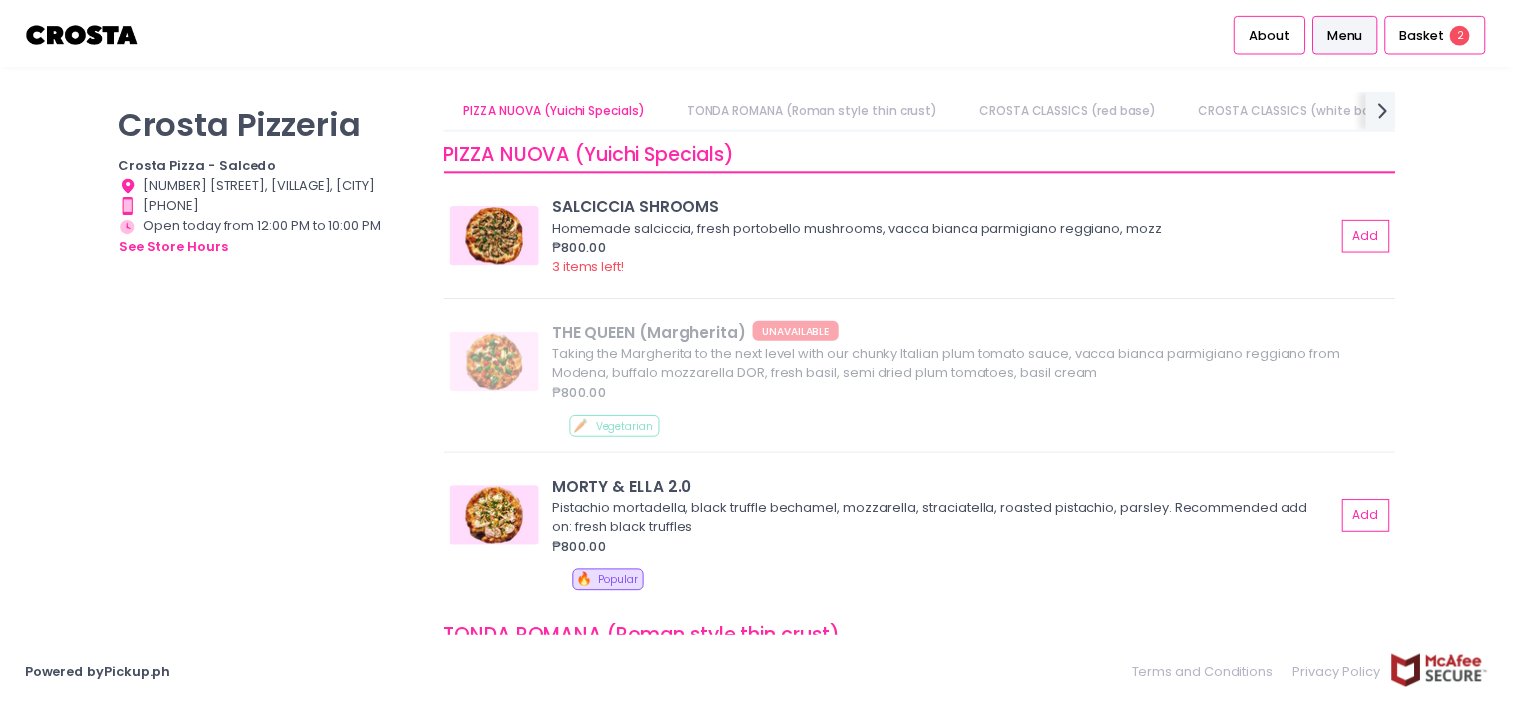 scroll, scrollTop: 0, scrollLeft: 0, axis: both 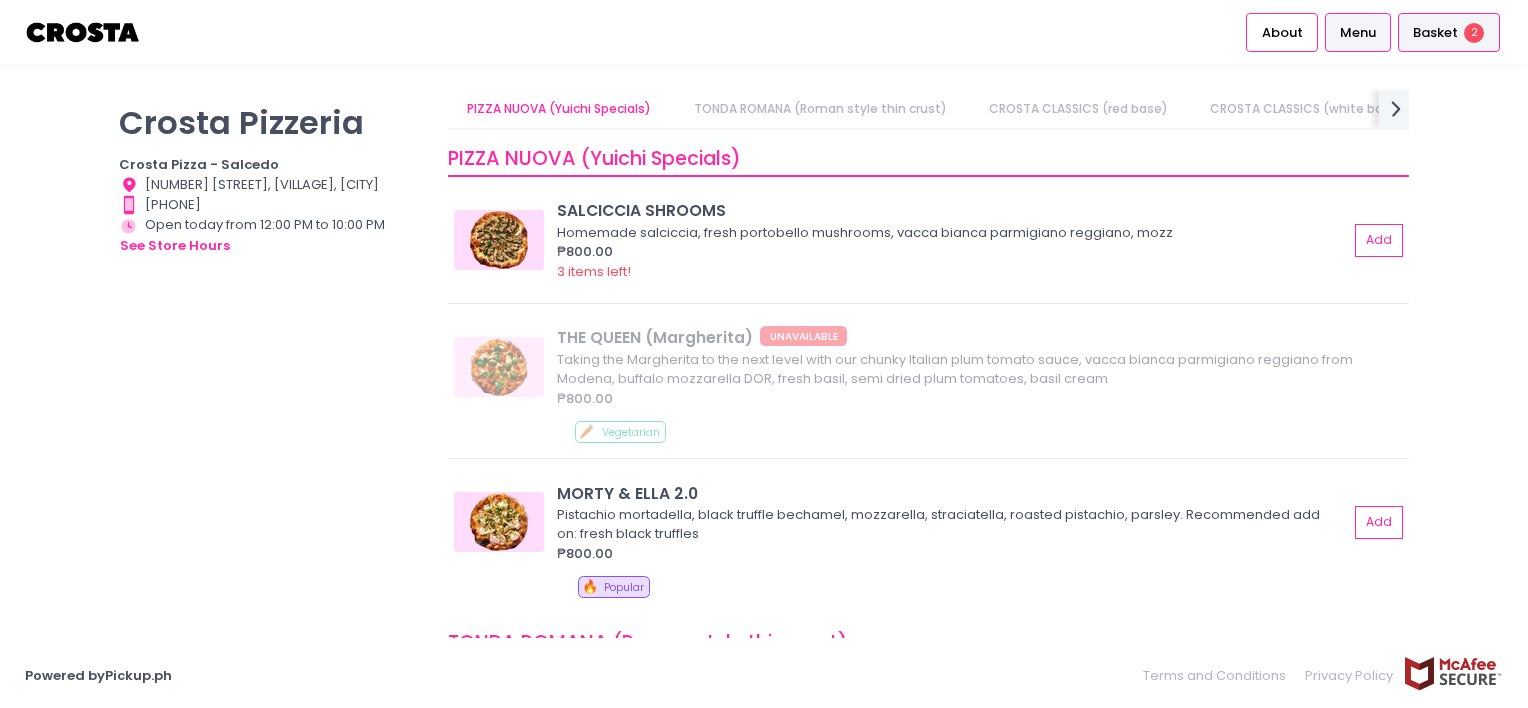 click on "Basket 2" at bounding box center [1449, 32] 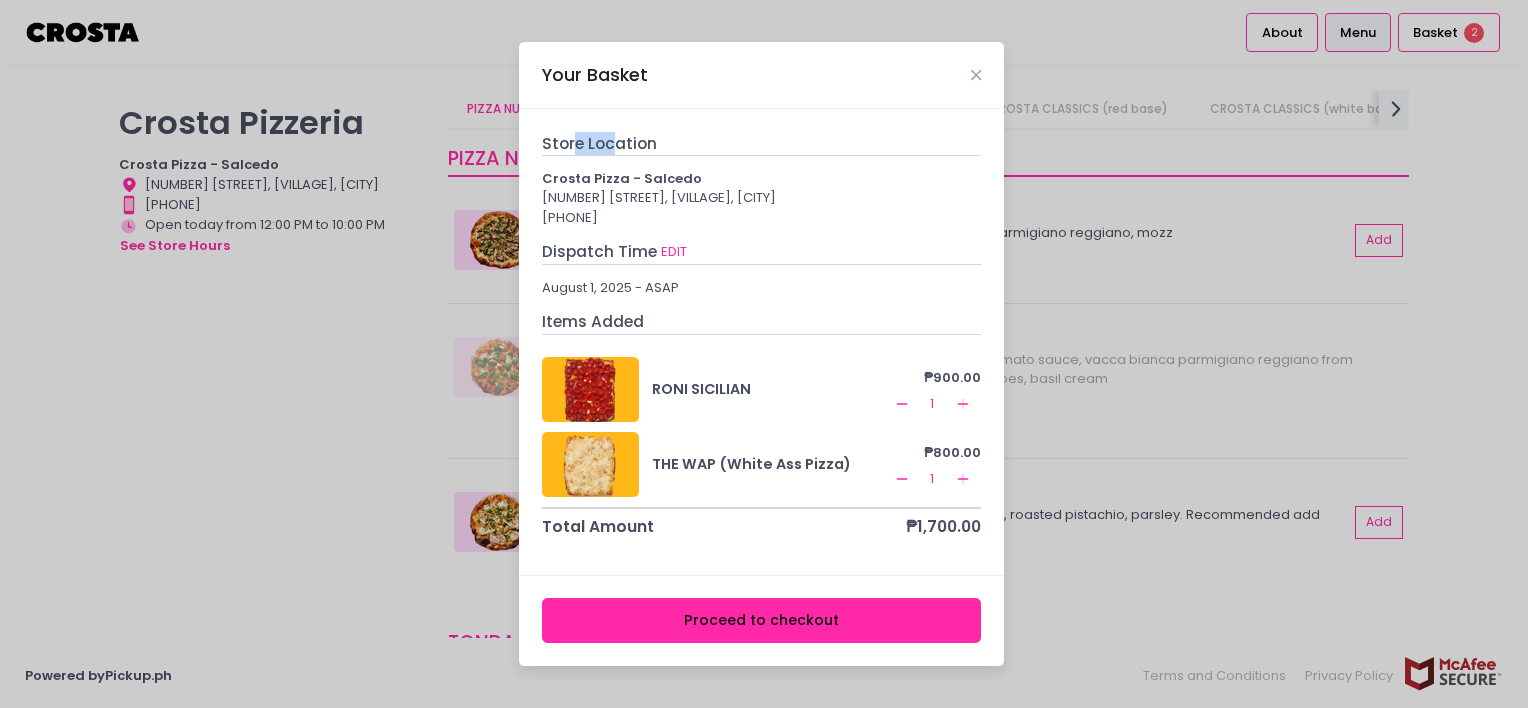 drag, startPoint x: 573, startPoint y: 141, endPoint x: 613, endPoint y: 146, distance: 40.311287 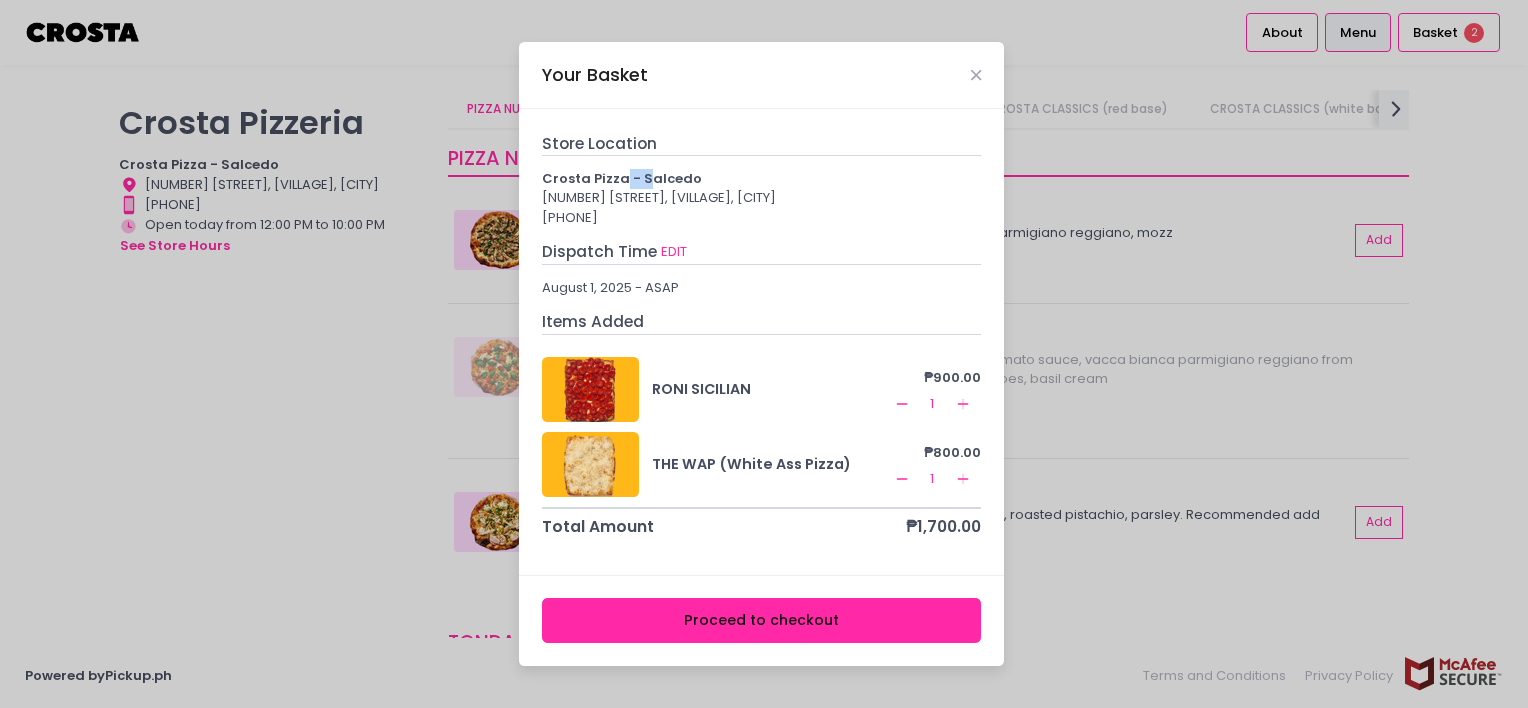 drag, startPoint x: 618, startPoint y: 174, endPoint x: 642, endPoint y: 184, distance: 26 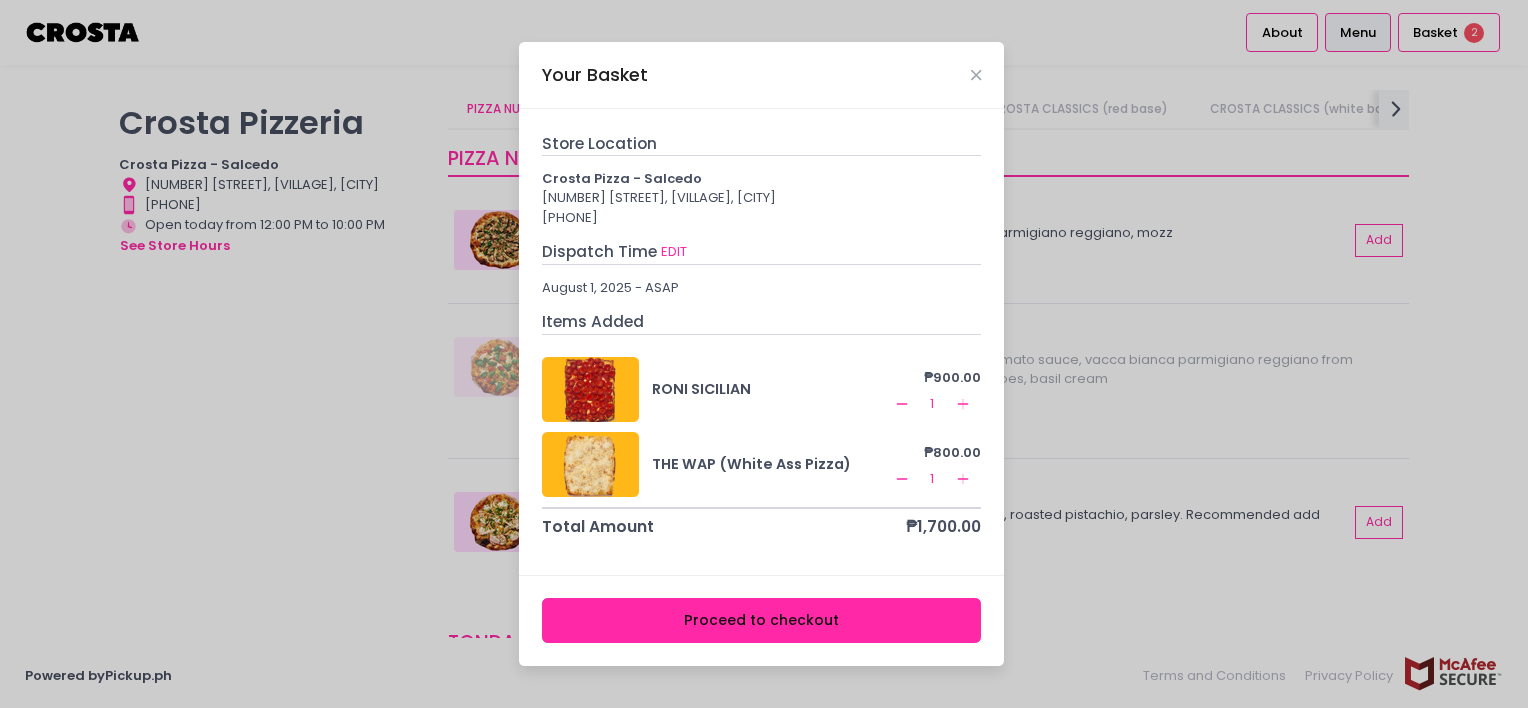 click on "[NUMBER] [STREET], [VILLAGE], [CITY]" at bounding box center [762, 198] 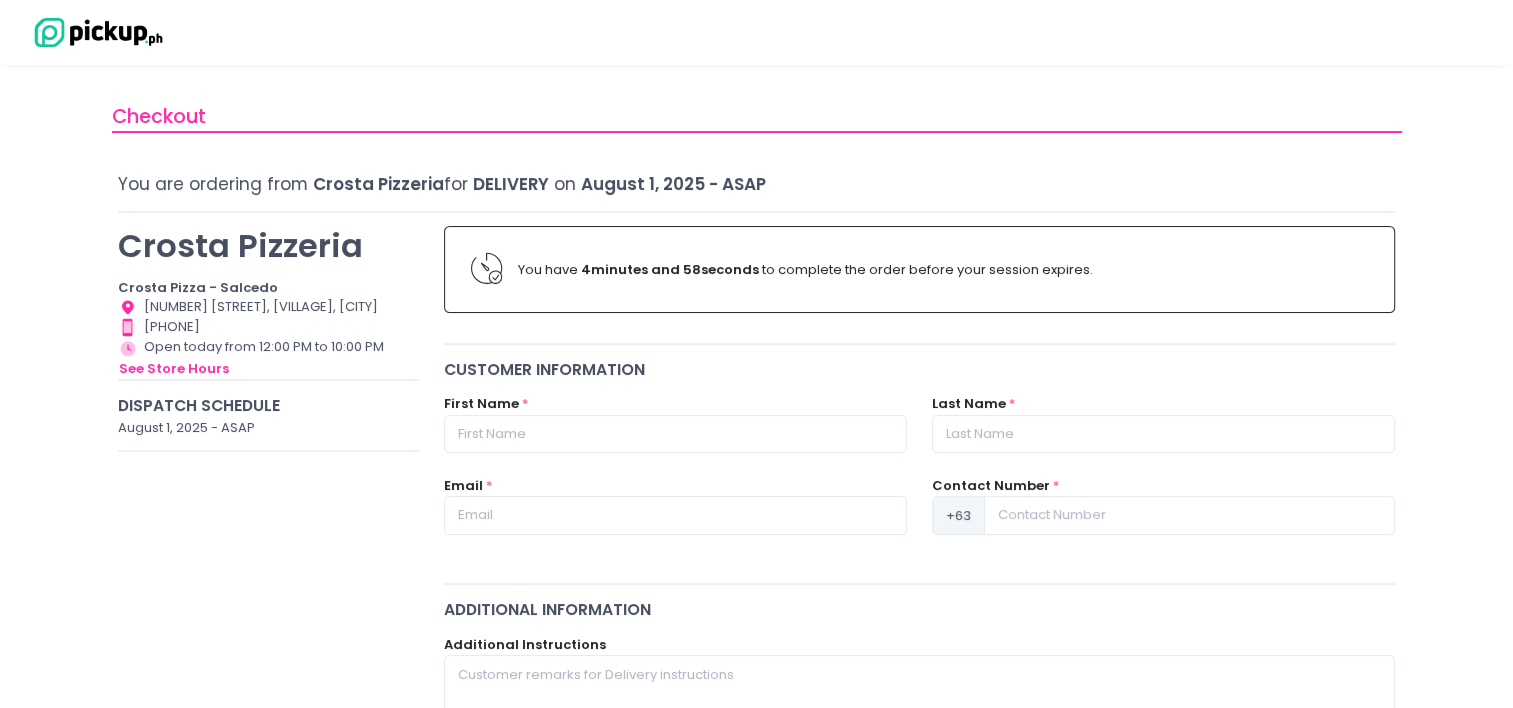 scroll, scrollTop: 200, scrollLeft: 0, axis: vertical 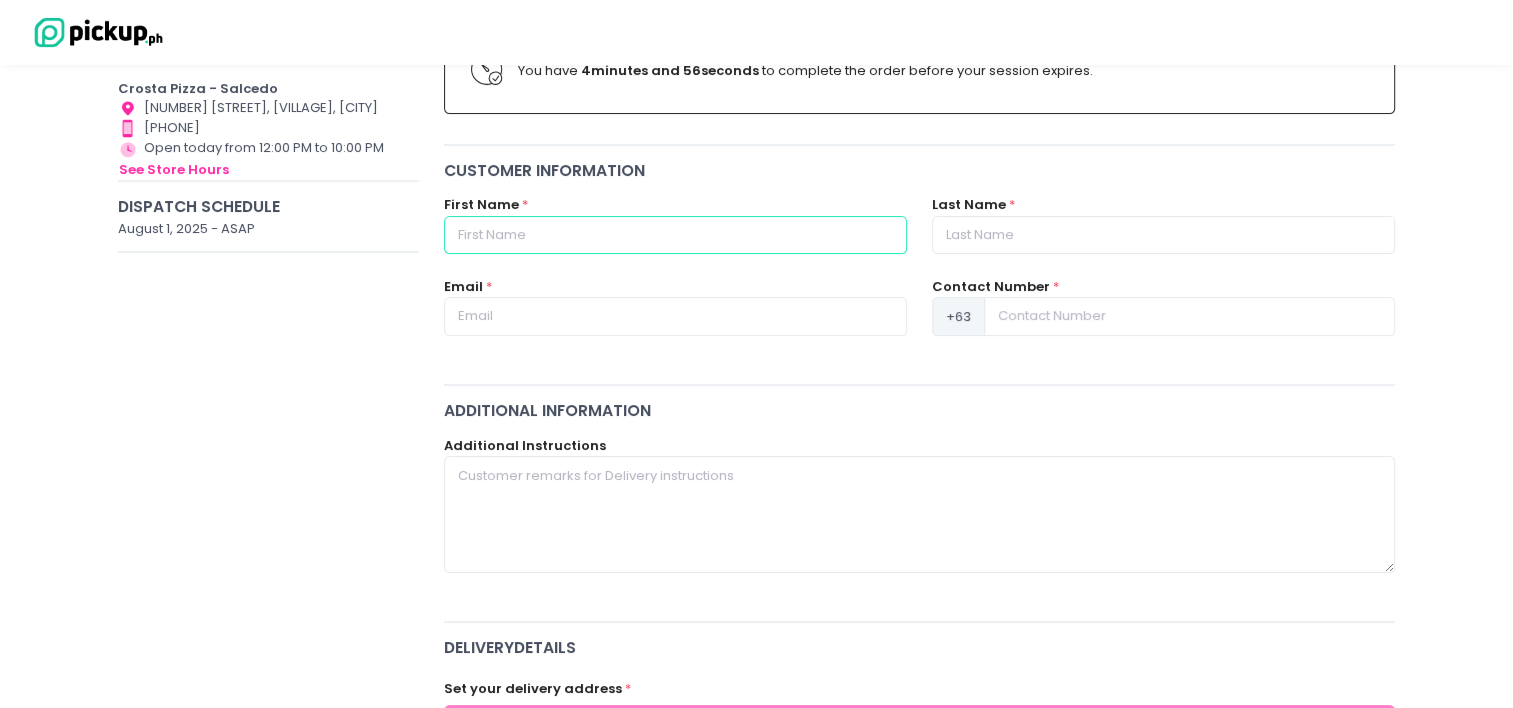 click at bounding box center (675, 235) 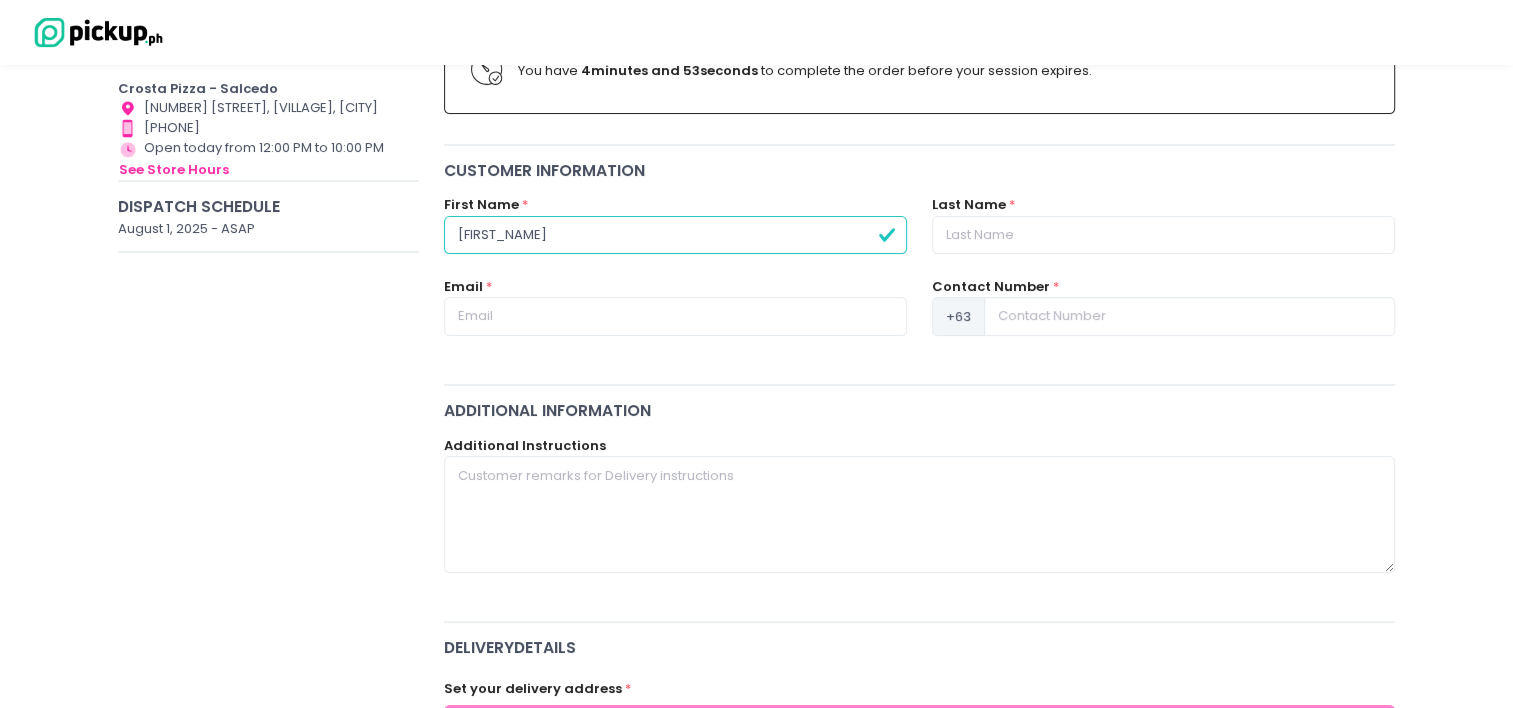 type on "[FIRST_NAME]" 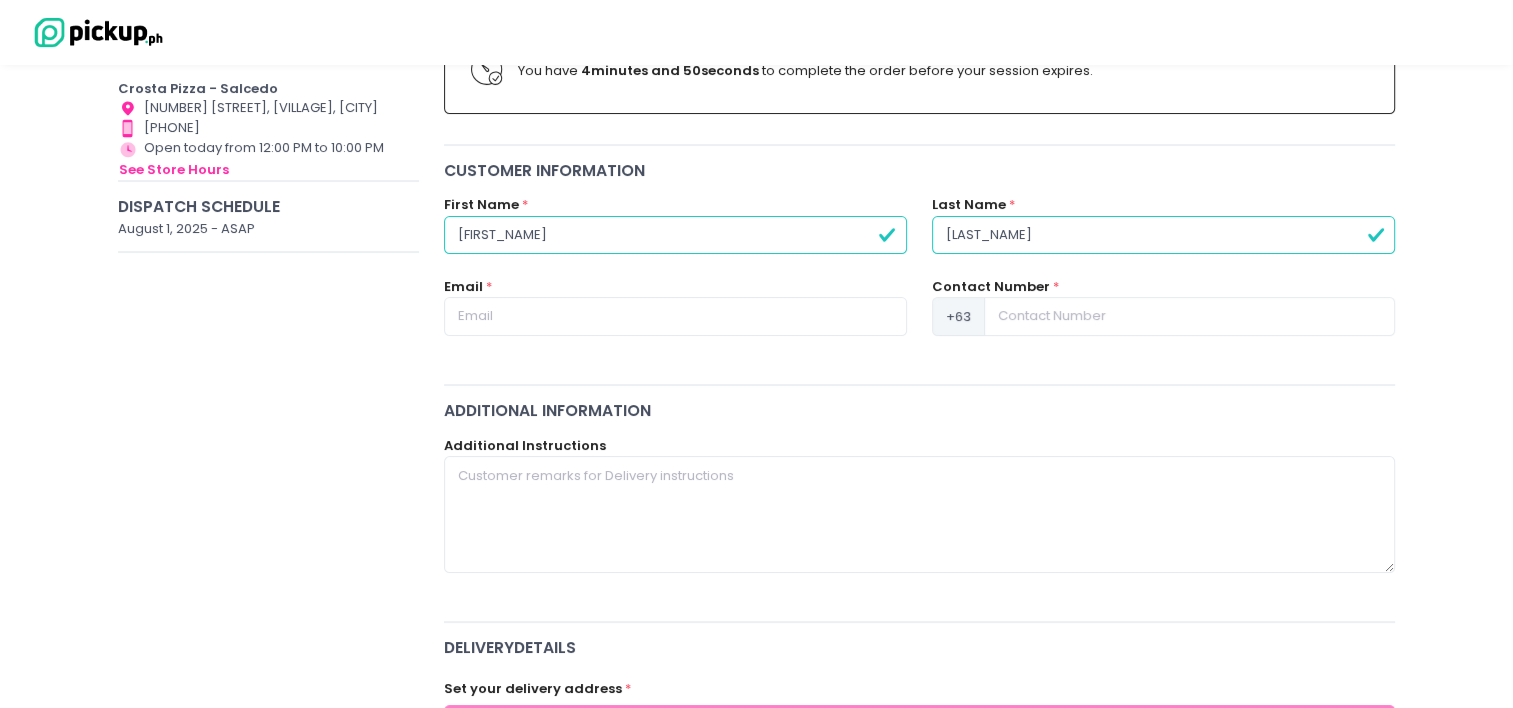 type on "[LAST_NAME]" 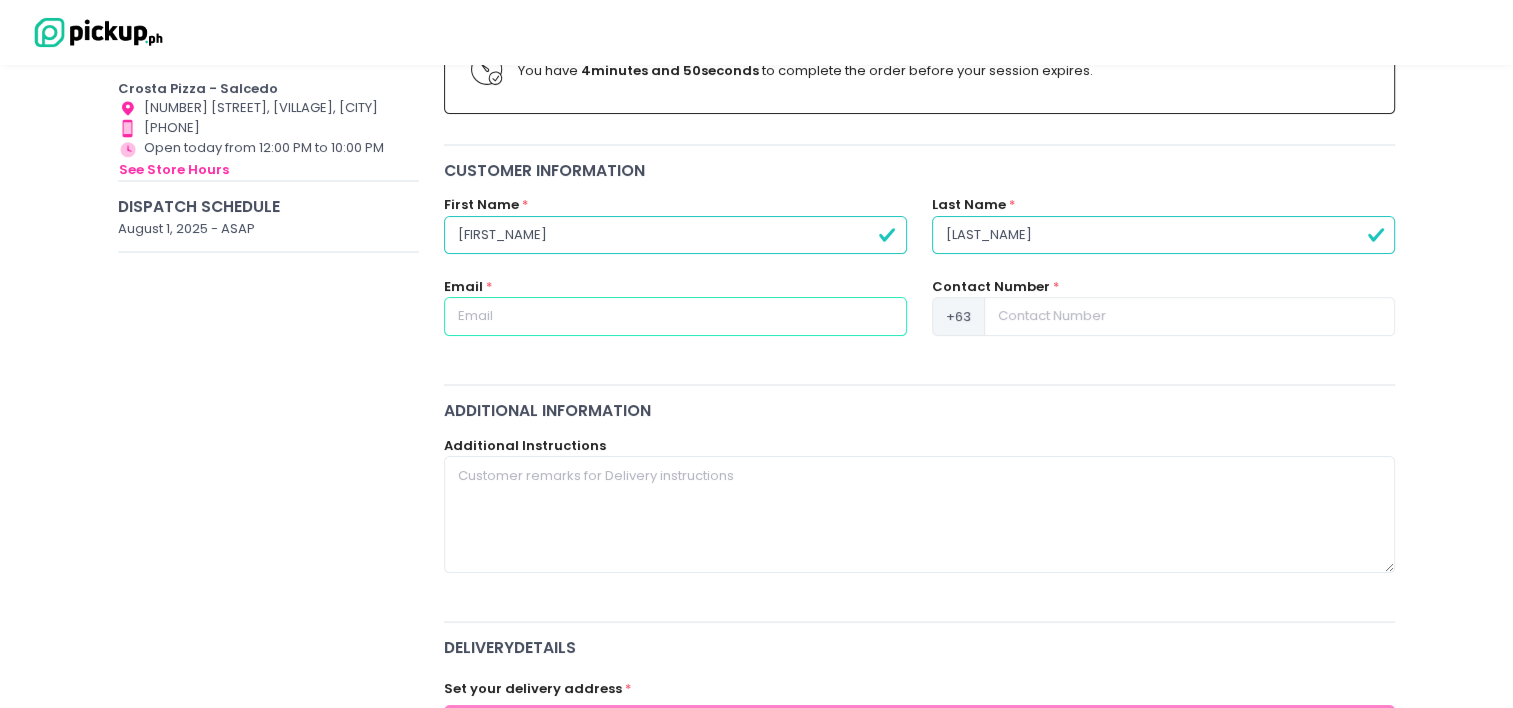 click at bounding box center (675, 316) 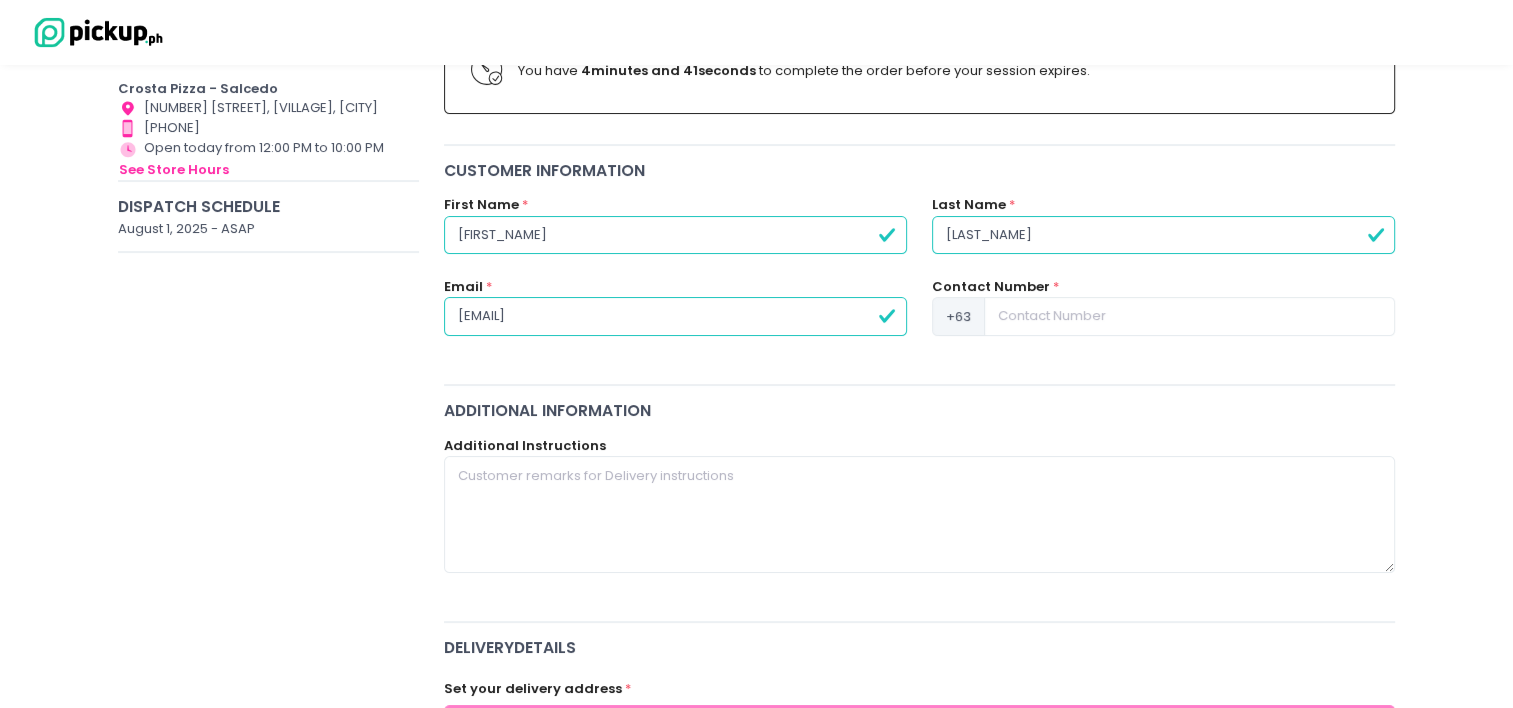 type on "[EMAIL]" 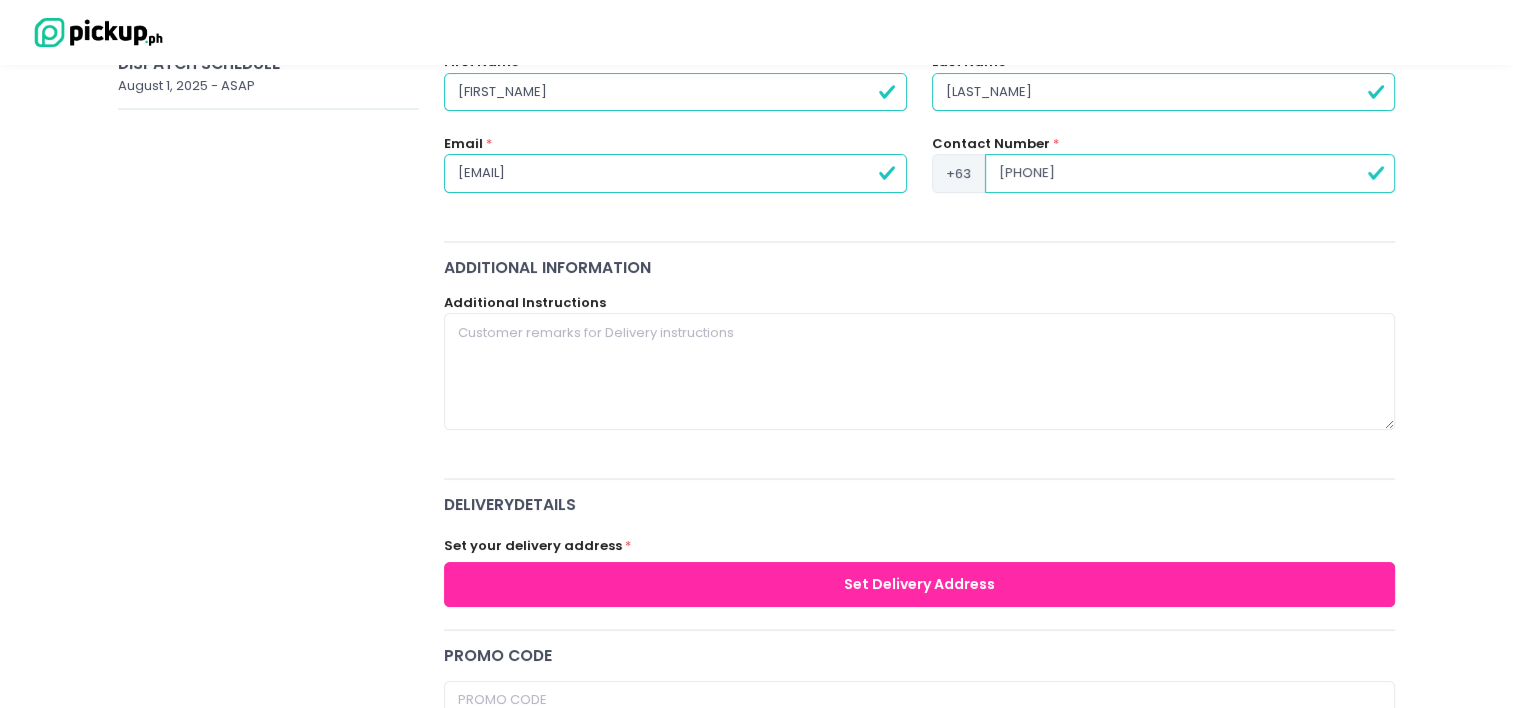 scroll, scrollTop: 500, scrollLeft: 0, axis: vertical 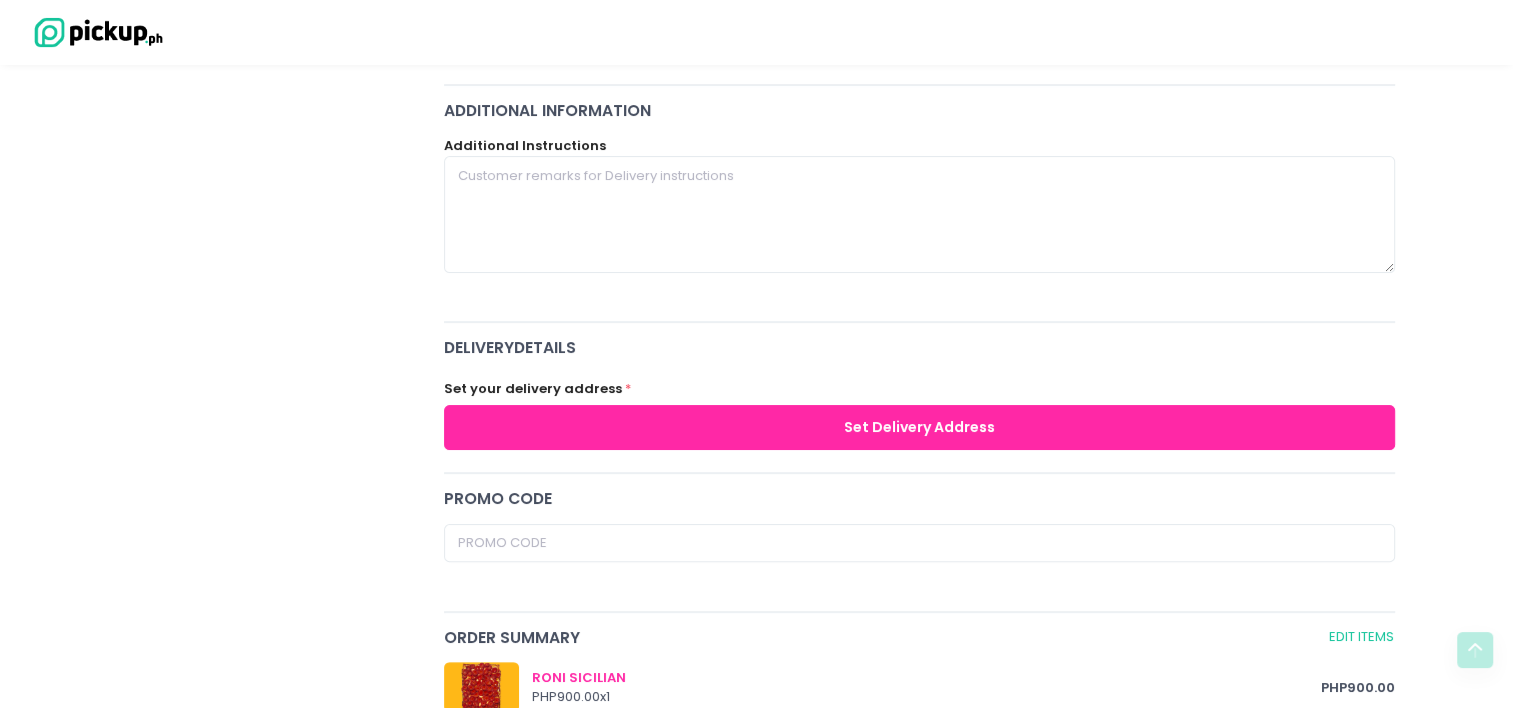 type on "[PHONE]" 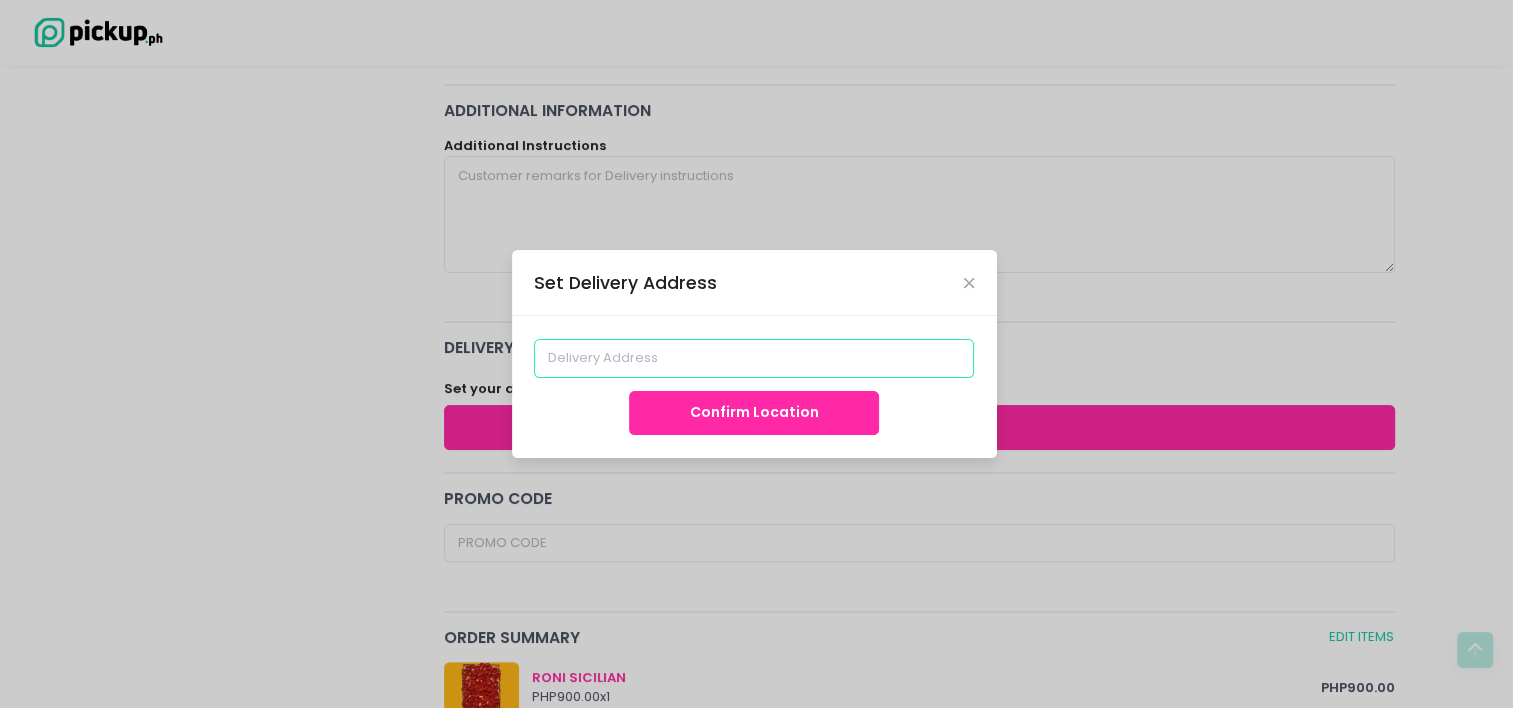 click at bounding box center (754, 358) 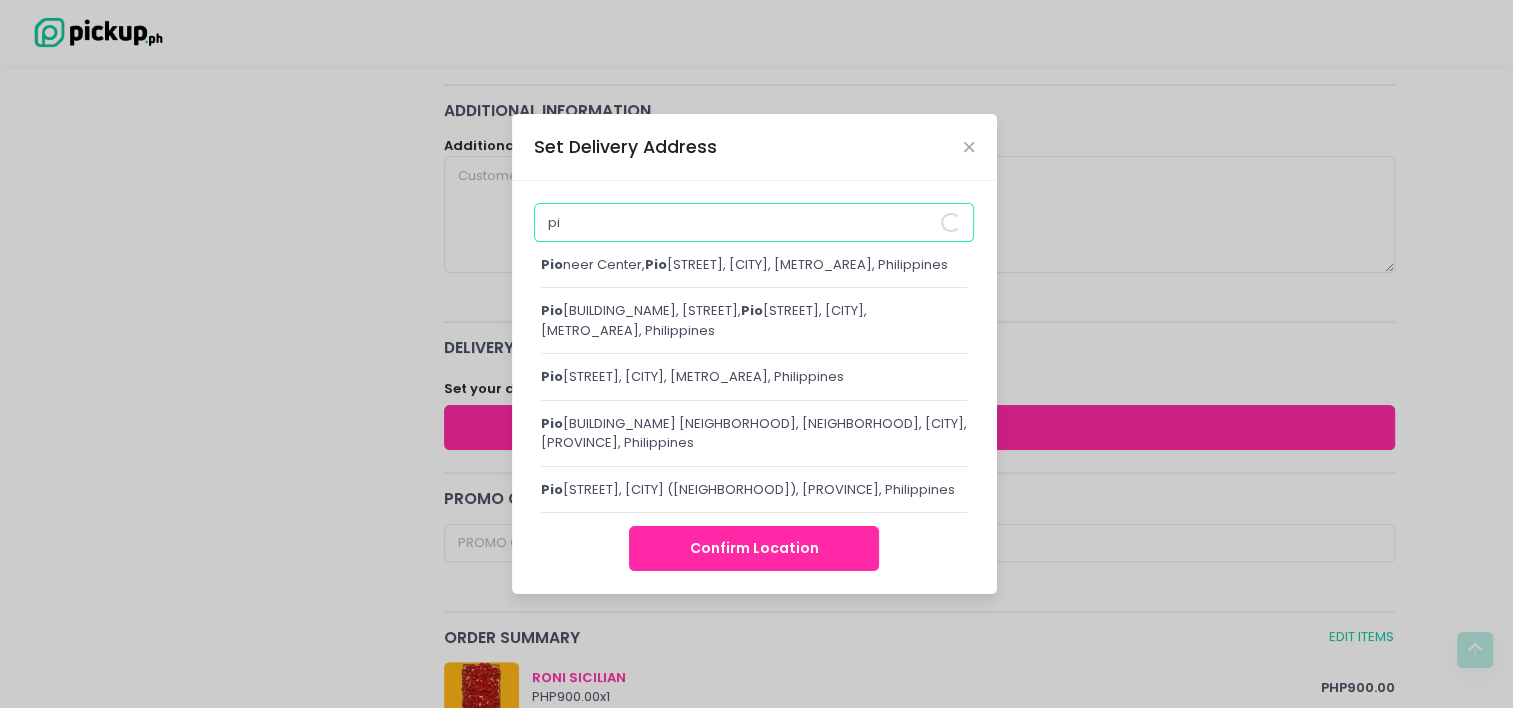 type on "p" 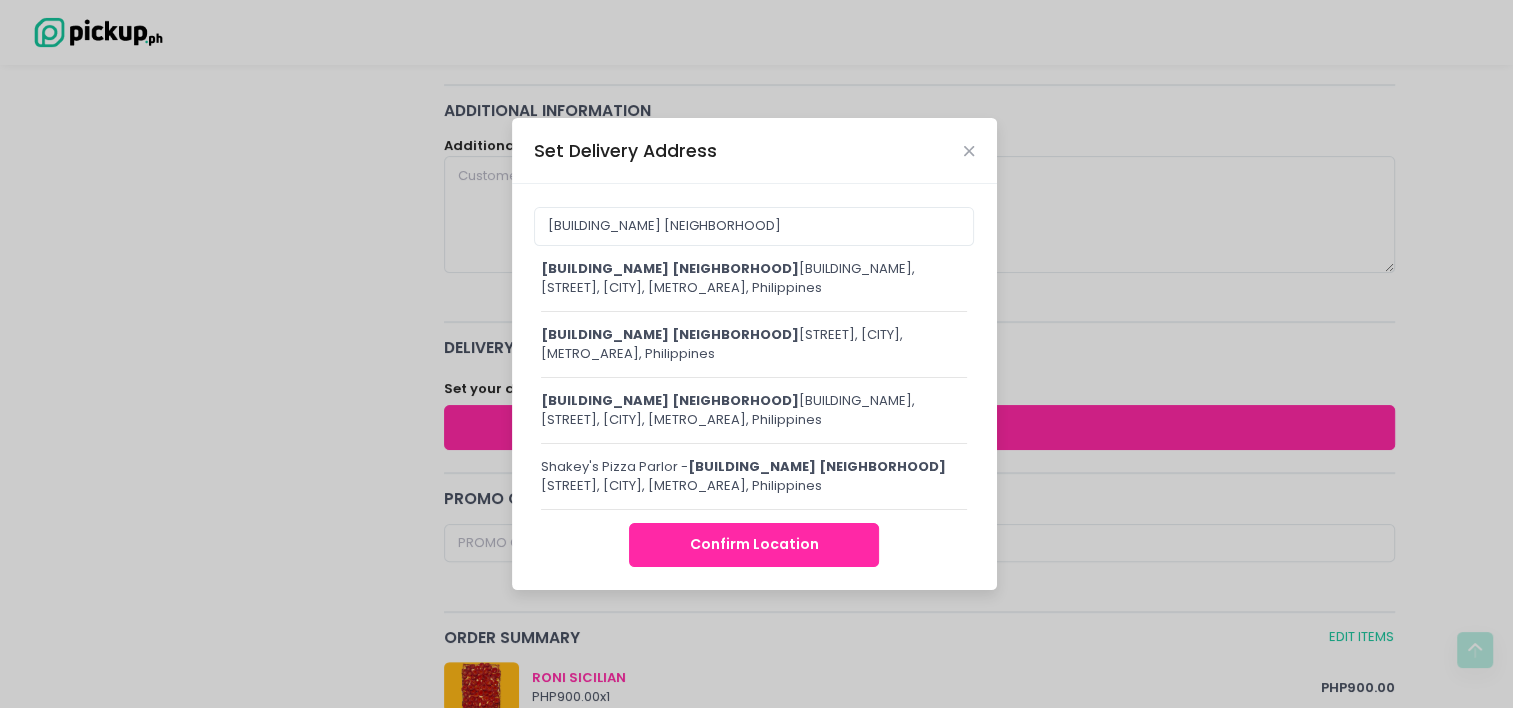 click on "[BUILDING_NAME], [STREET], [CITY], [METRO_AREA], Philippines" at bounding box center (754, 410) 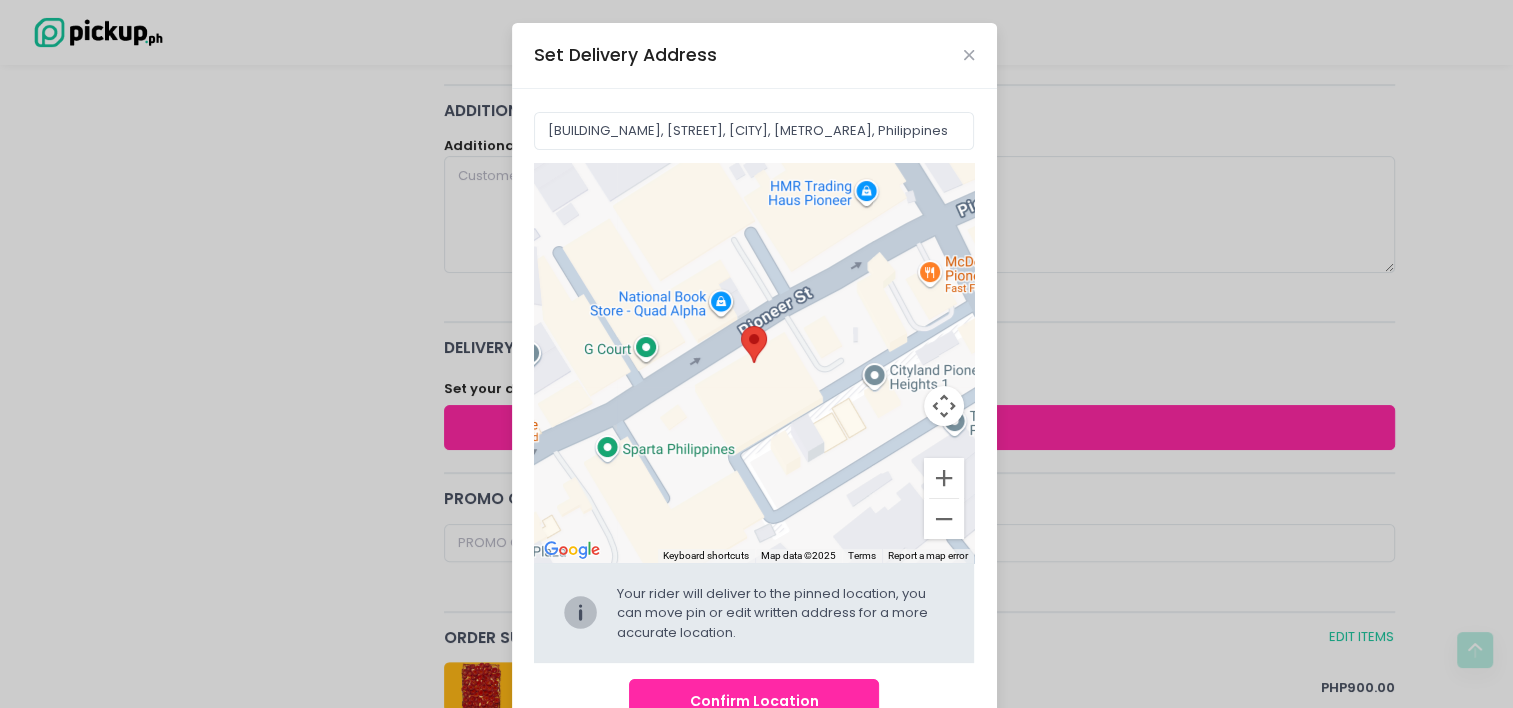 click on "Confirm Location" at bounding box center (754, 701) 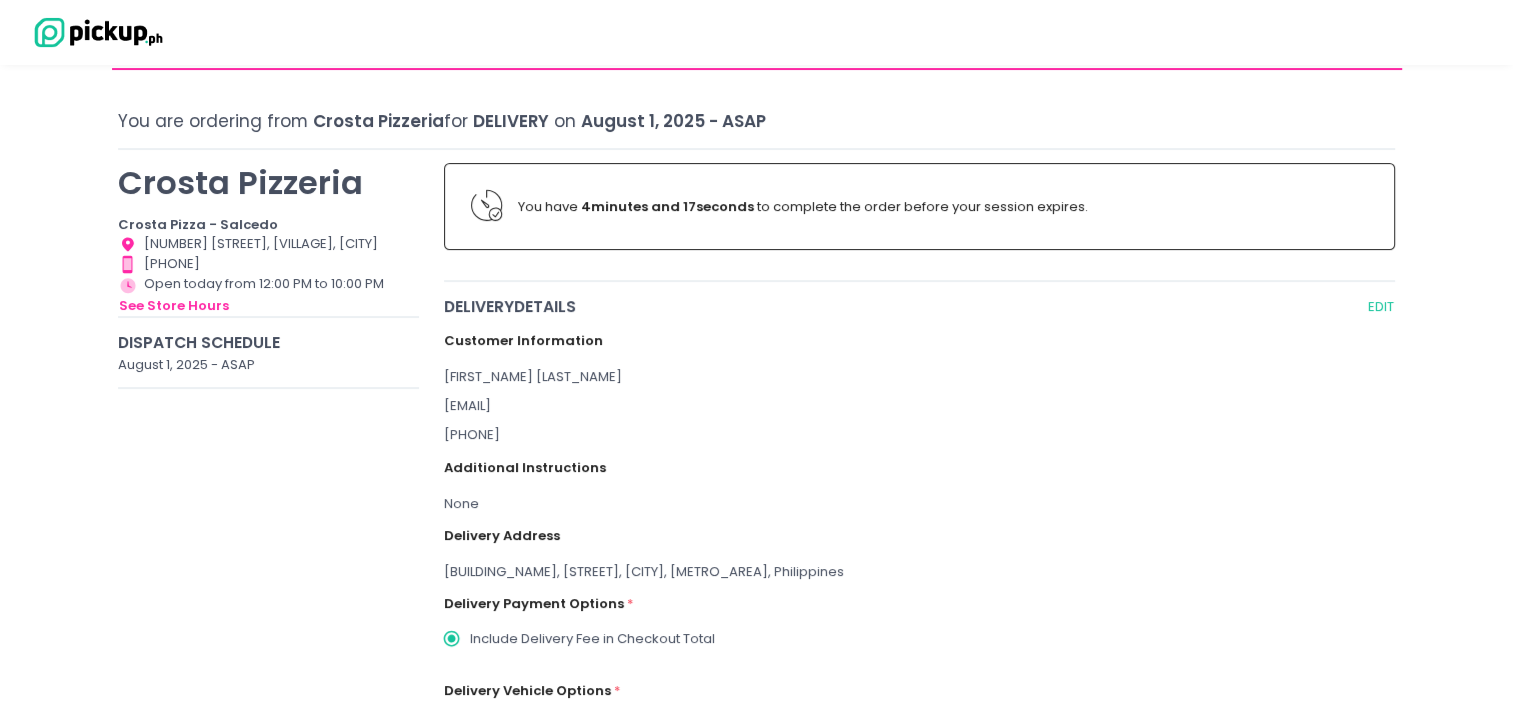 scroll, scrollTop: 100, scrollLeft: 0, axis: vertical 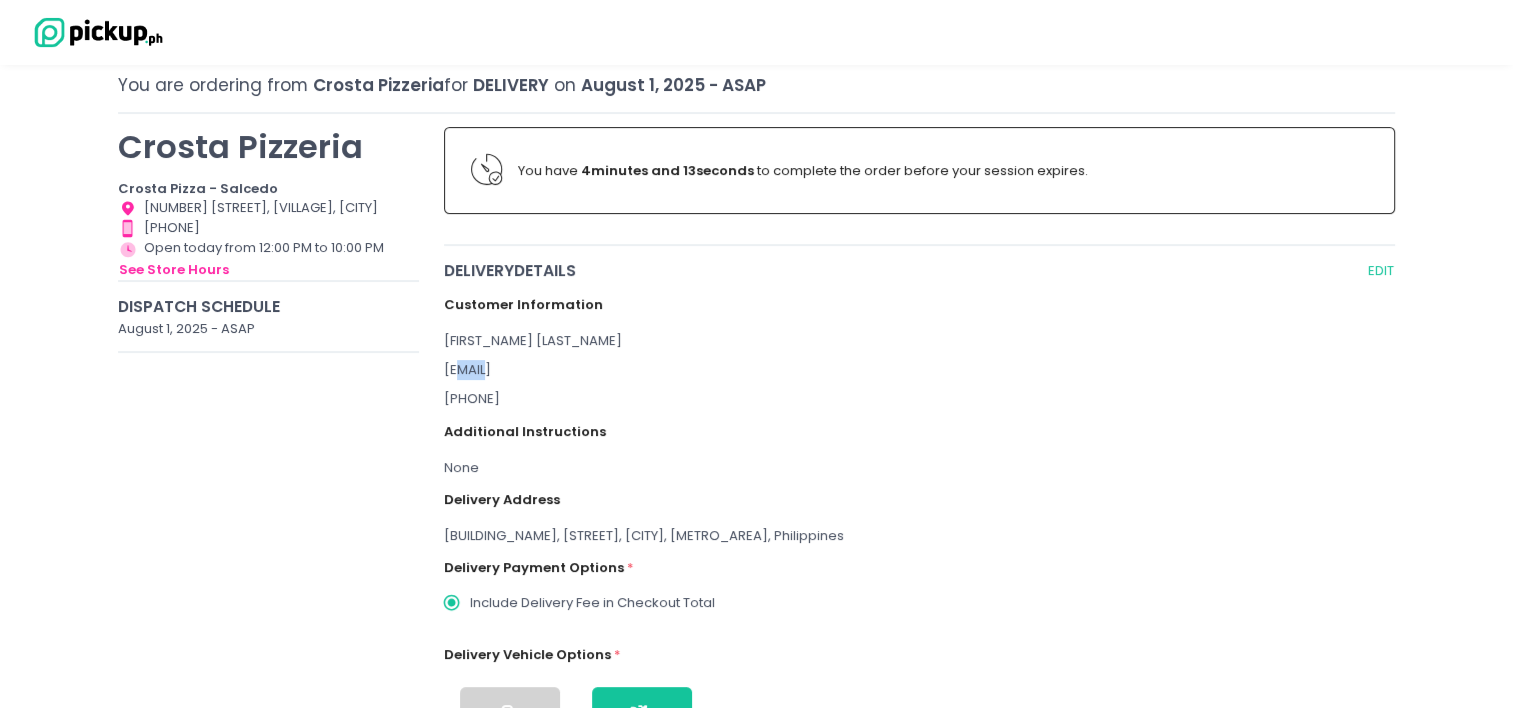 drag, startPoint x: 462, startPoint y: 368, endPoint x: 485, endPoint y: 368, distance: 23 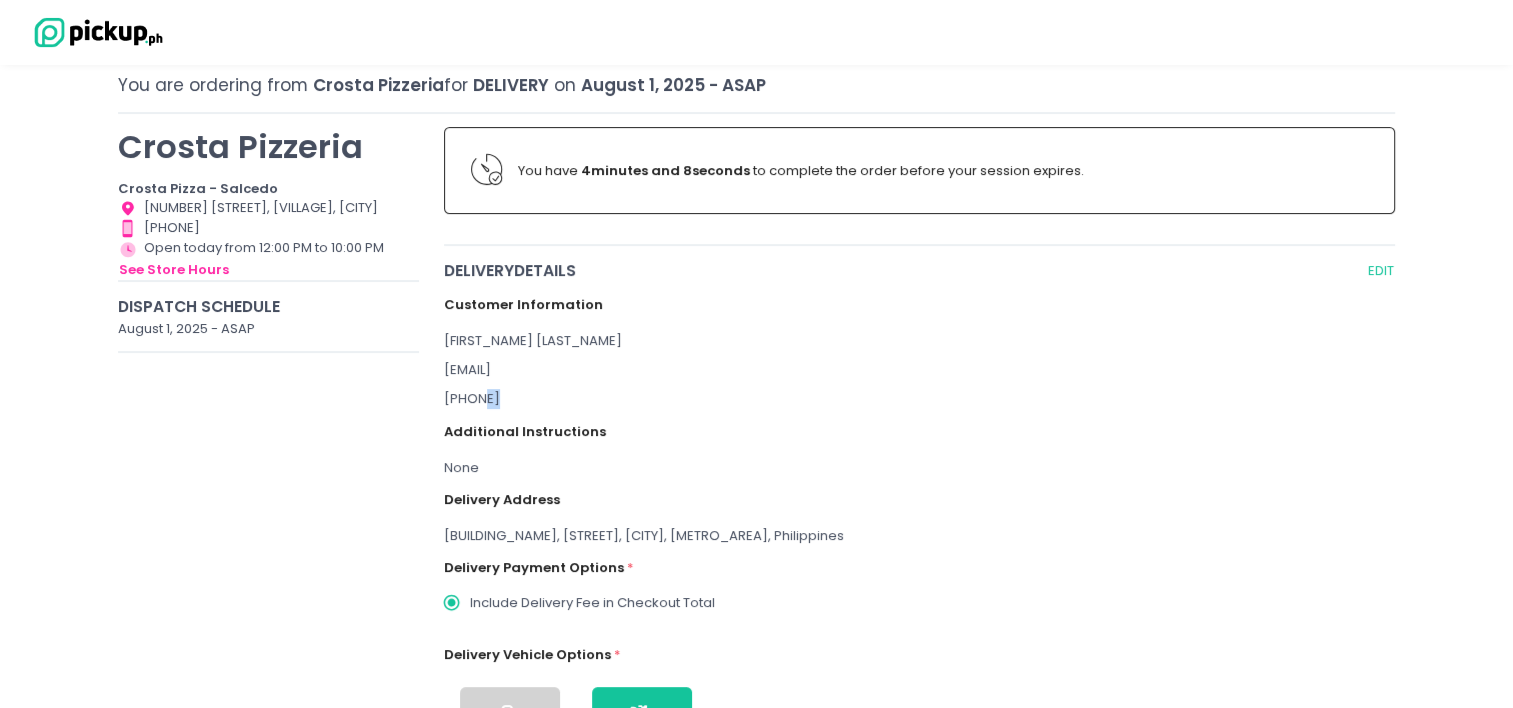 drag, startPoint x: 486, startPoint y: 396, endPoint x: 504, endPoint y: 400, distance: 18.439089 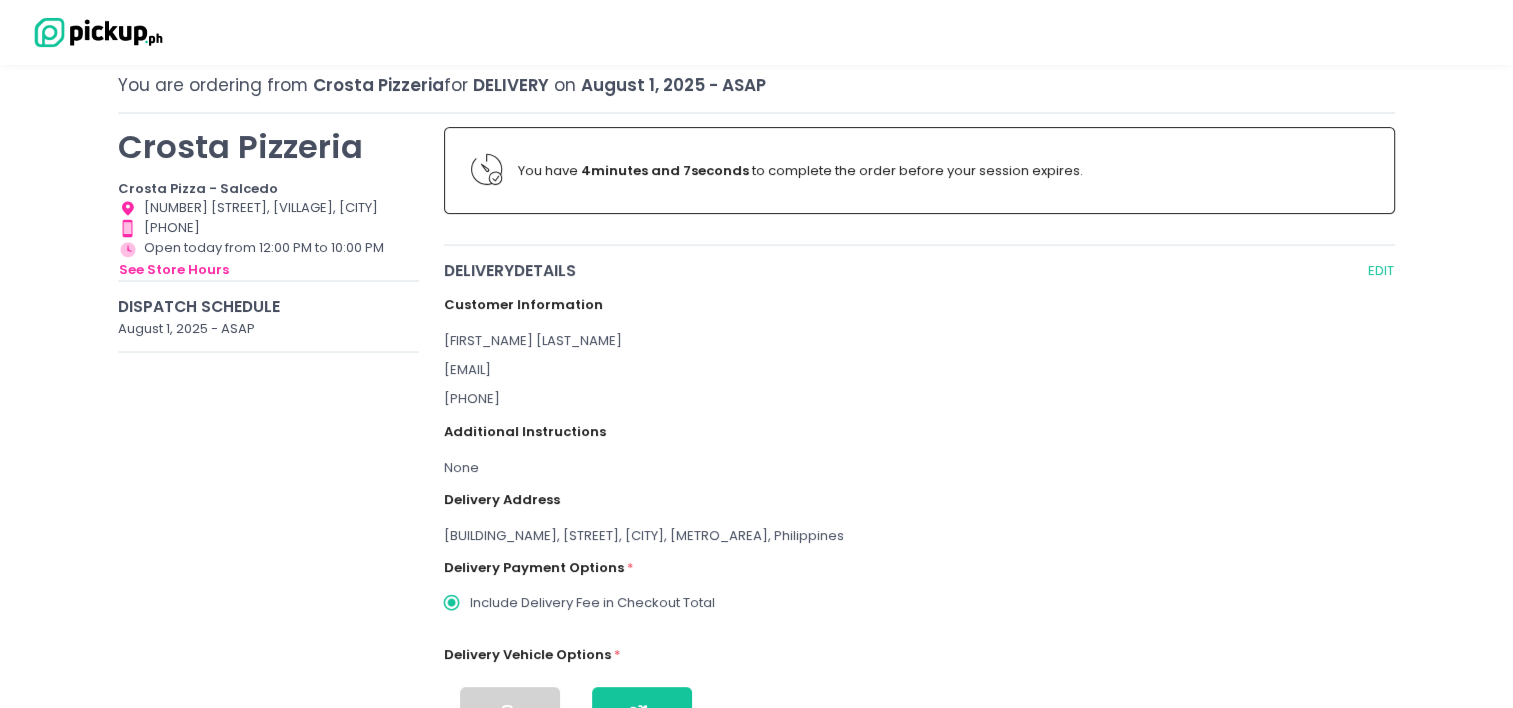click on "[PHONE]" at bounding box center (920, 399) 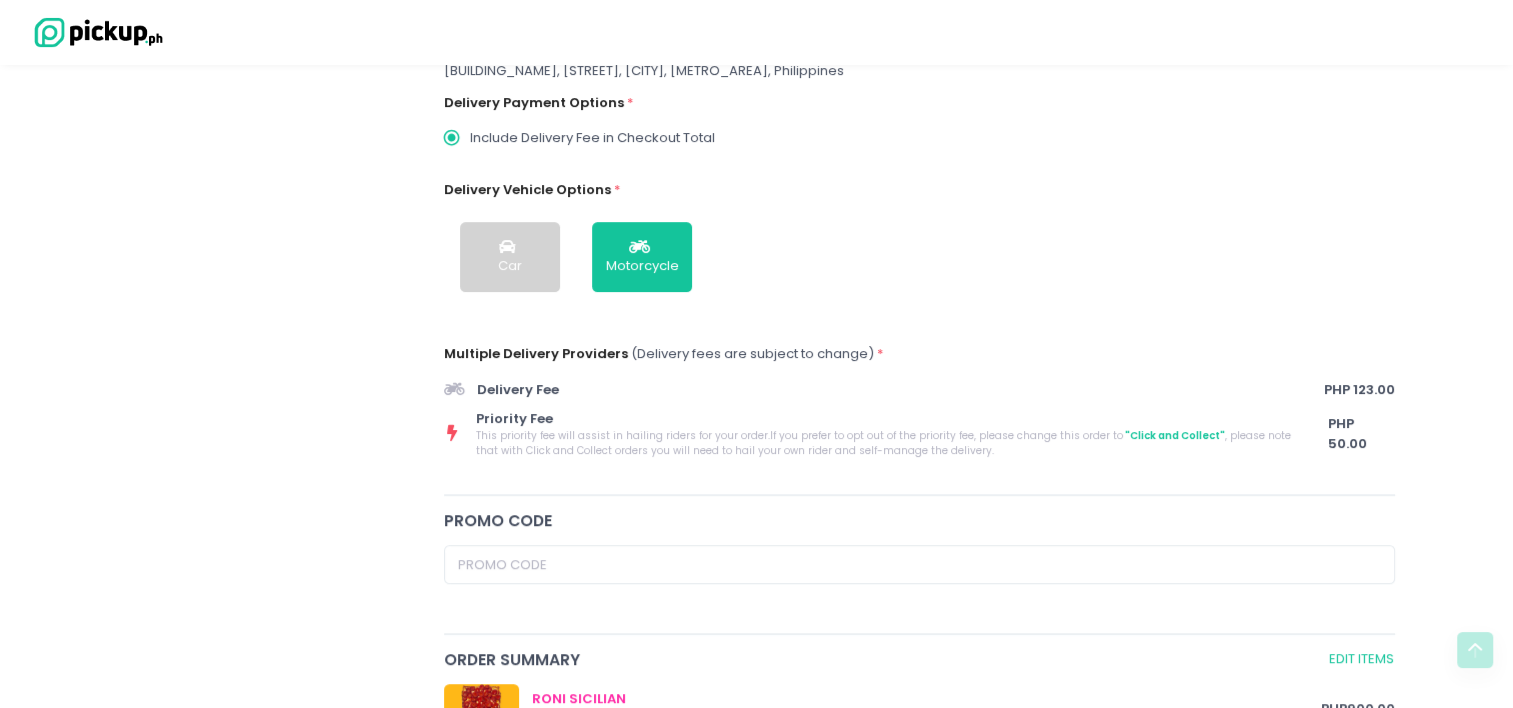 scroll, scrollTop: 600, scrollLeft: 0, axis: vertical 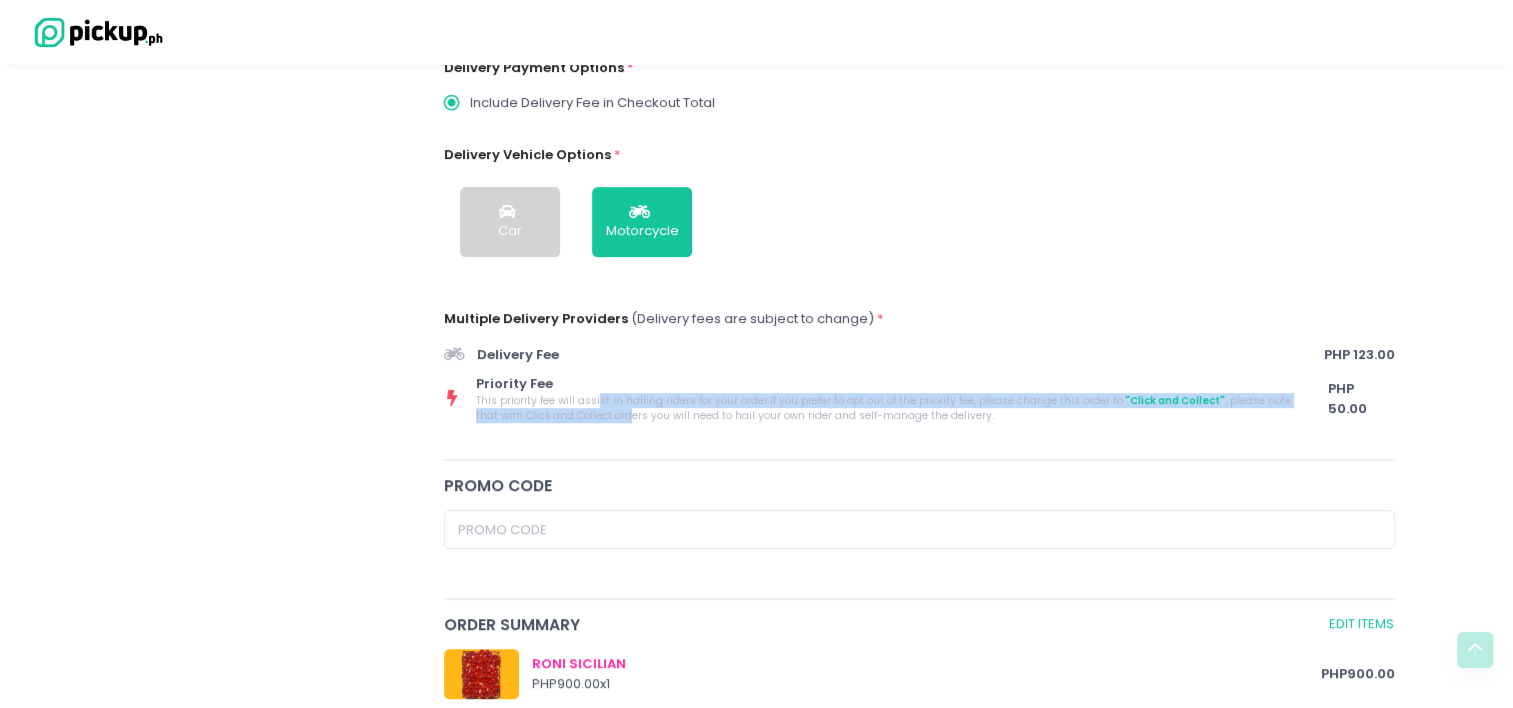 drag, startPoint x: 605, startPoint y: 417, endPoint x: 657, endPoint y: 396, distance: 56.0803 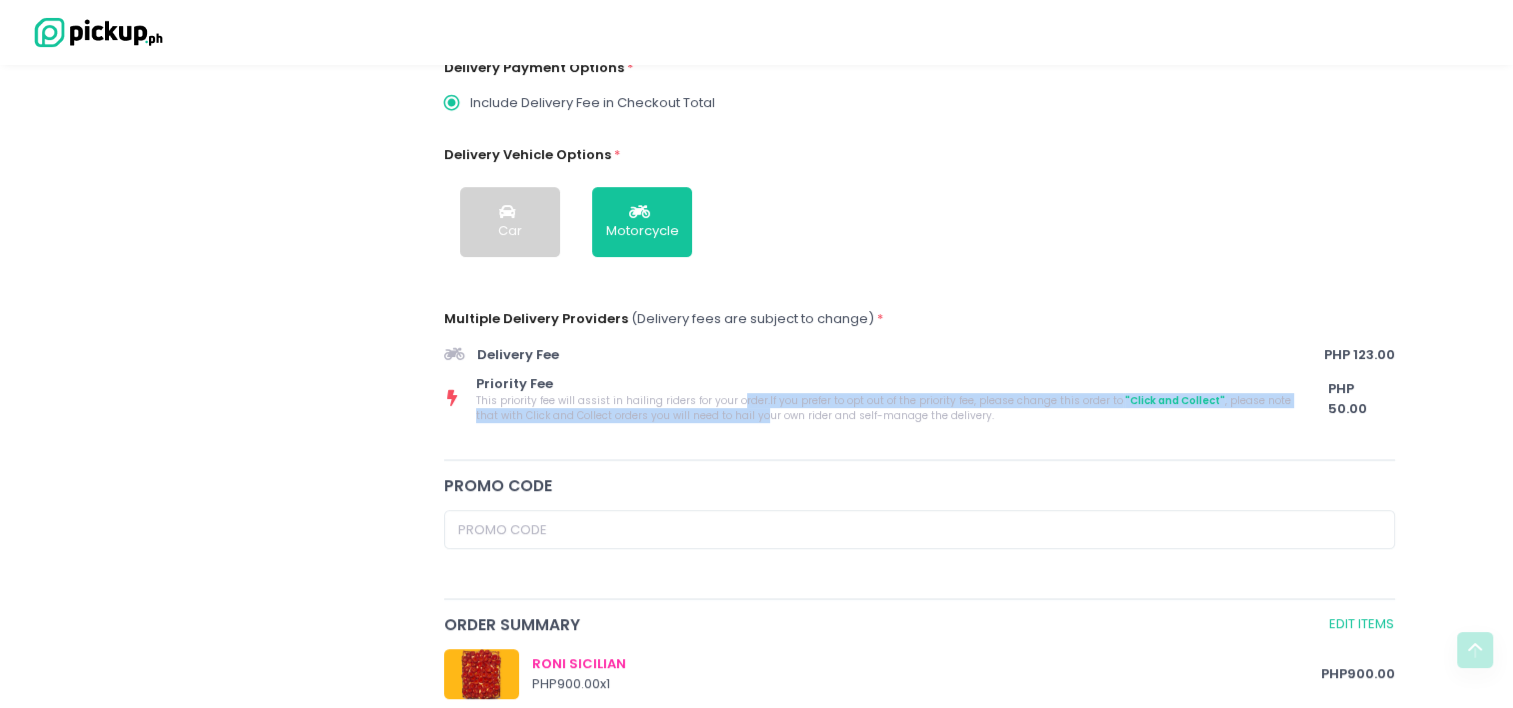 drag, startPoint x: 731, startPoint y: 421, endPoint x: 727, endPoint y: 399, distance: 22.36068 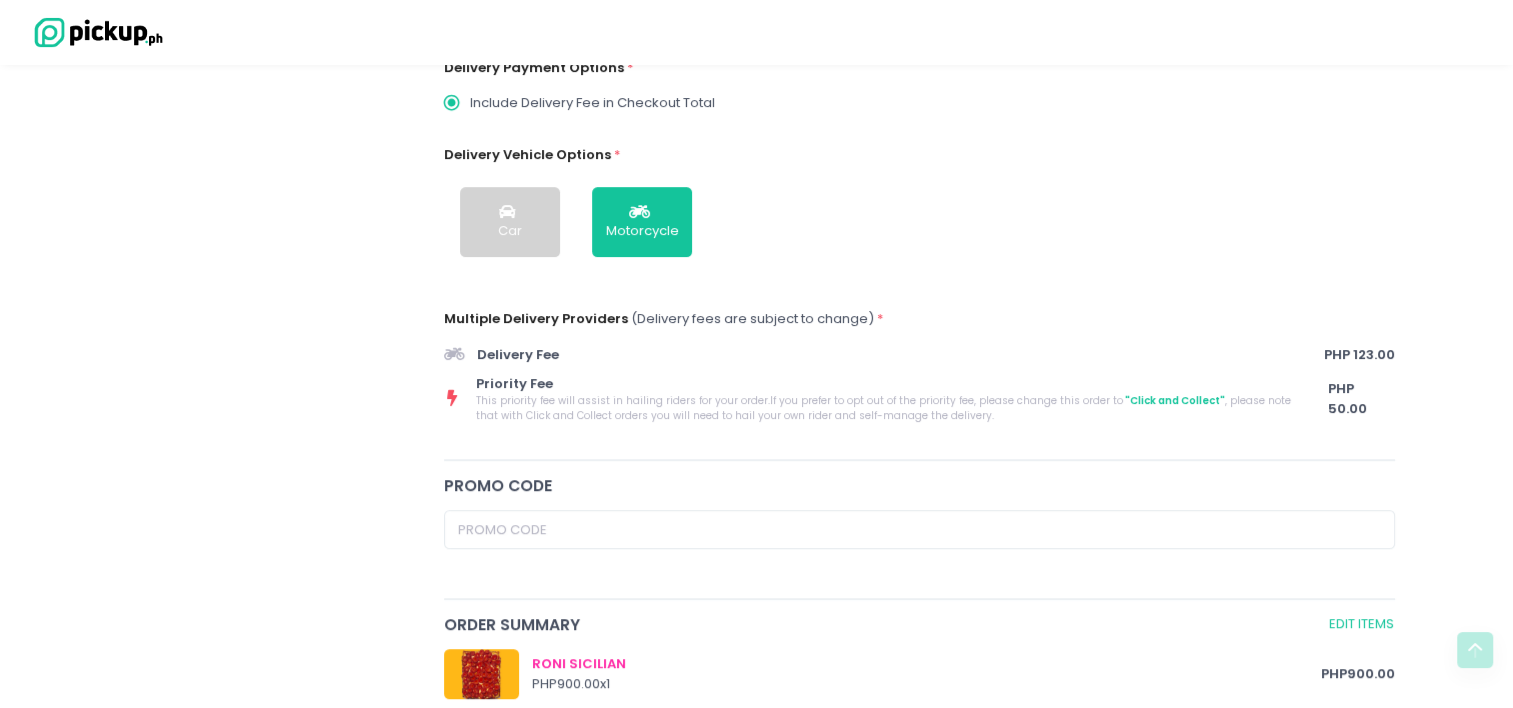 click on "Priority Fee" at bounding box center [885, 384] 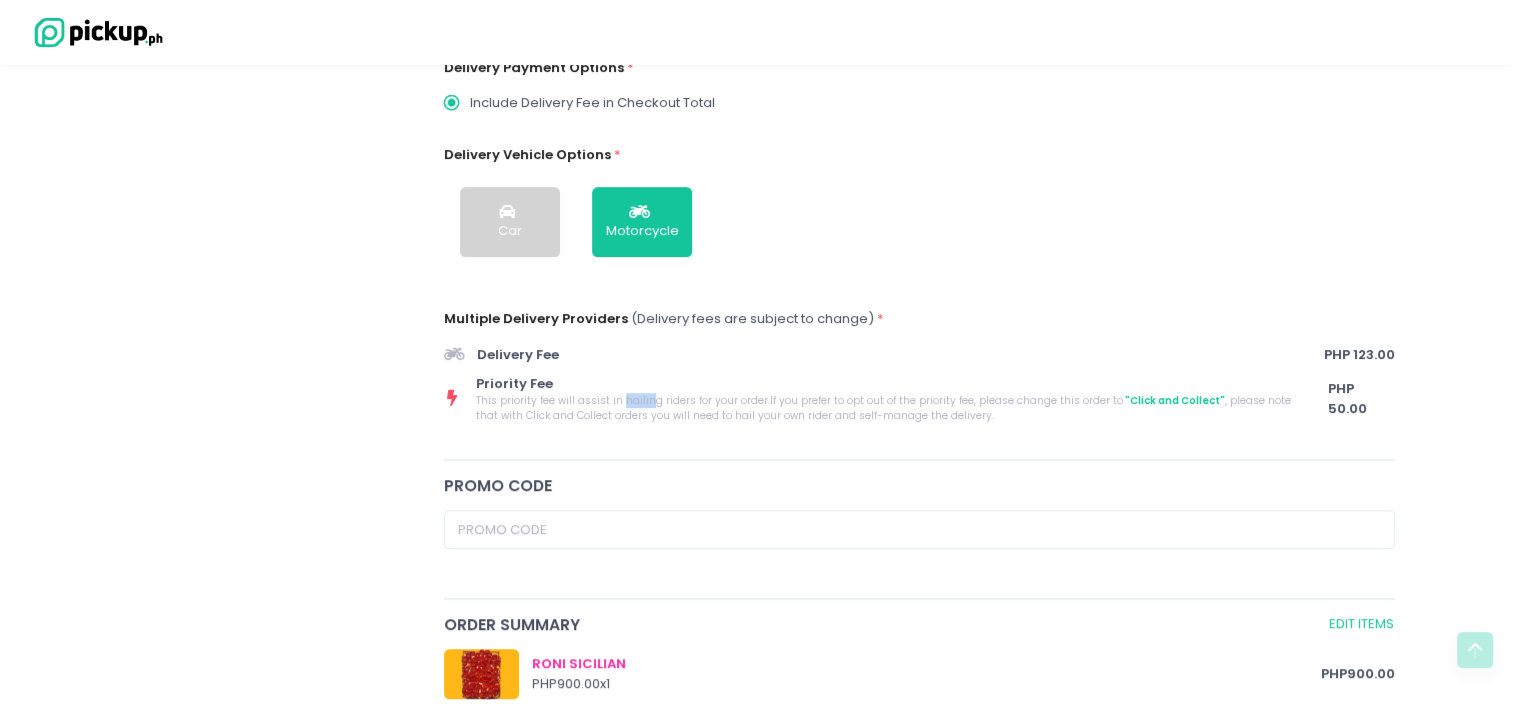 drag, startPoint x: 618, startPoint y: 396, endPoint x: 646, endPoint y: 403, distance: 28.86174 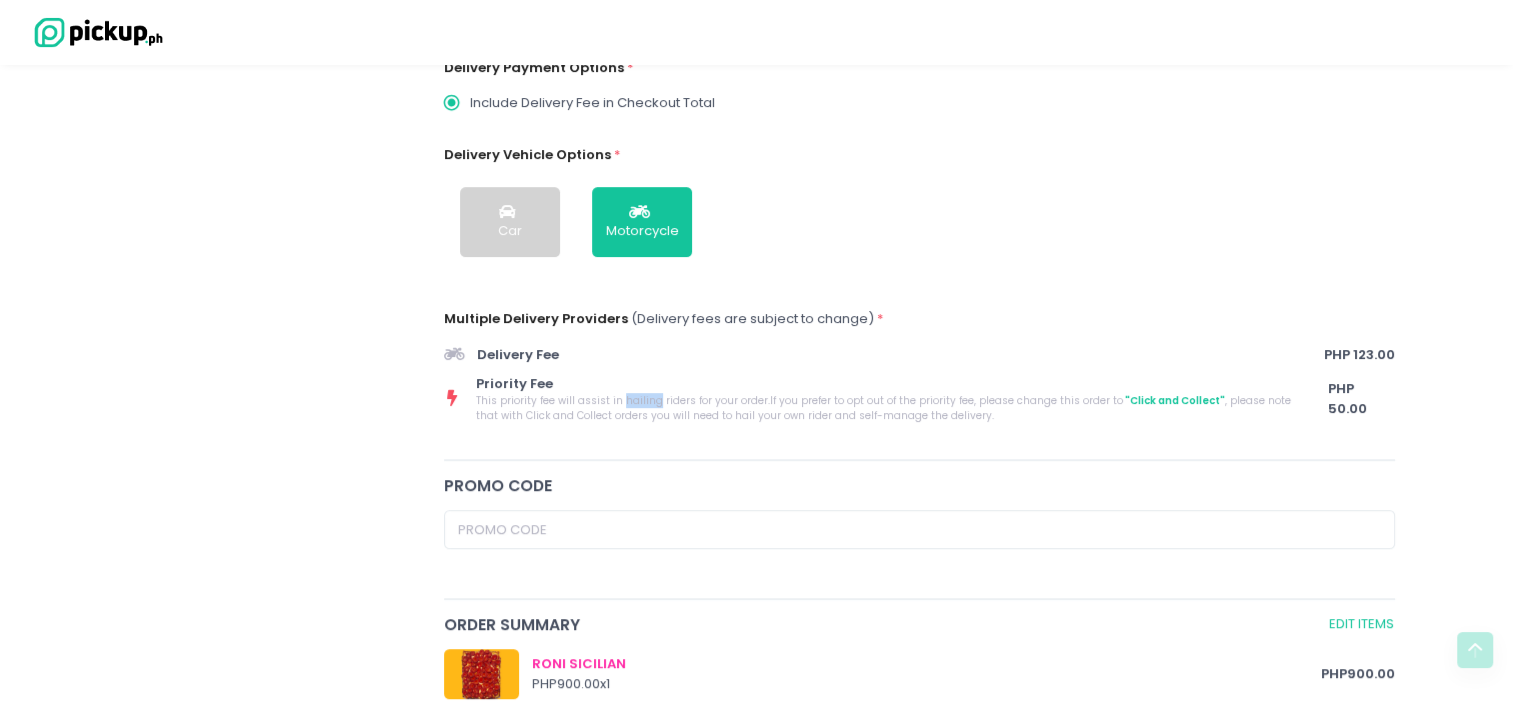click on "This priority fee will assist in hailing riders for your order. If you prefer to opt out of the priority fee, please change this order to   "Click and Collect" , please note that with Click and Collect orders you will need to hail your own rider and self-manage the delivery." at bounding box center (885, 408) 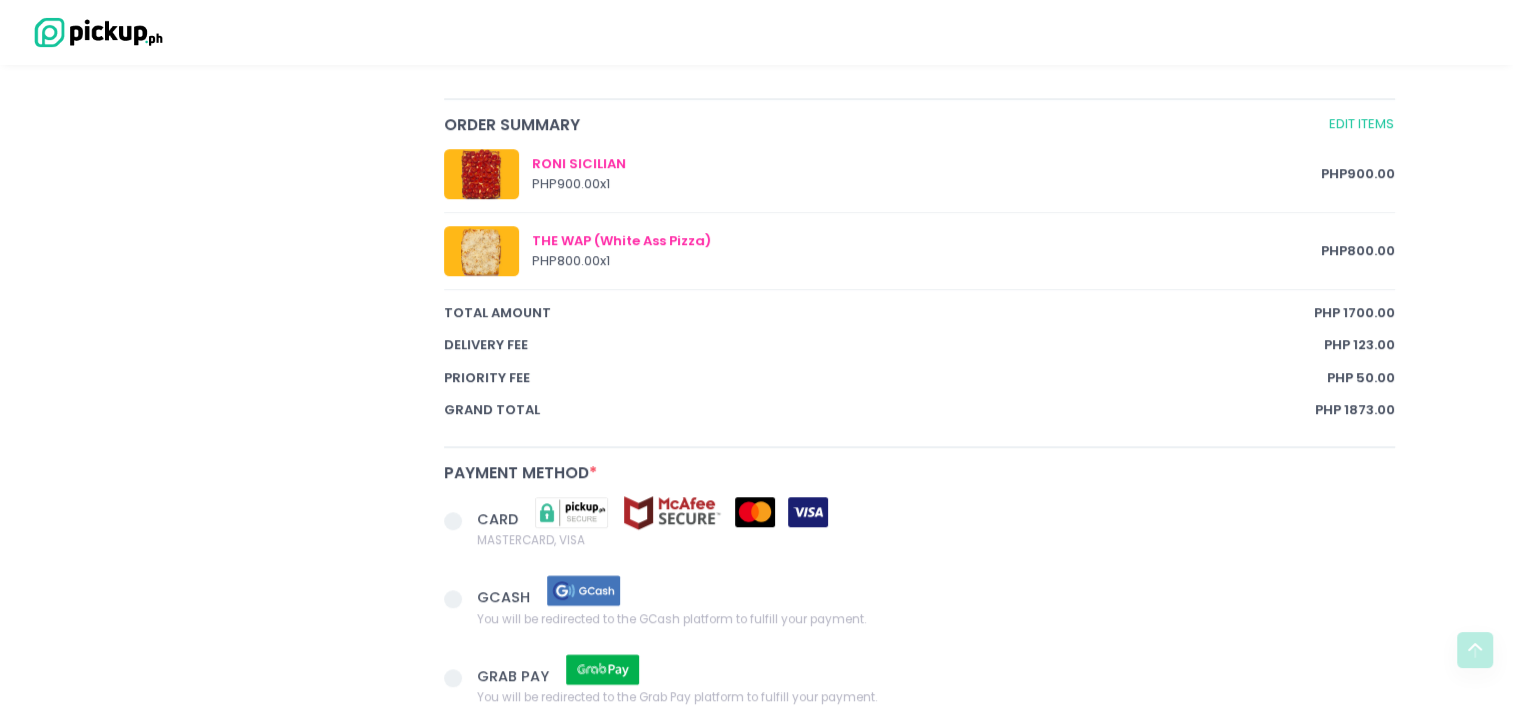 scroll, scrollTop: 1200, scrollLeft: 0, axis: vertical 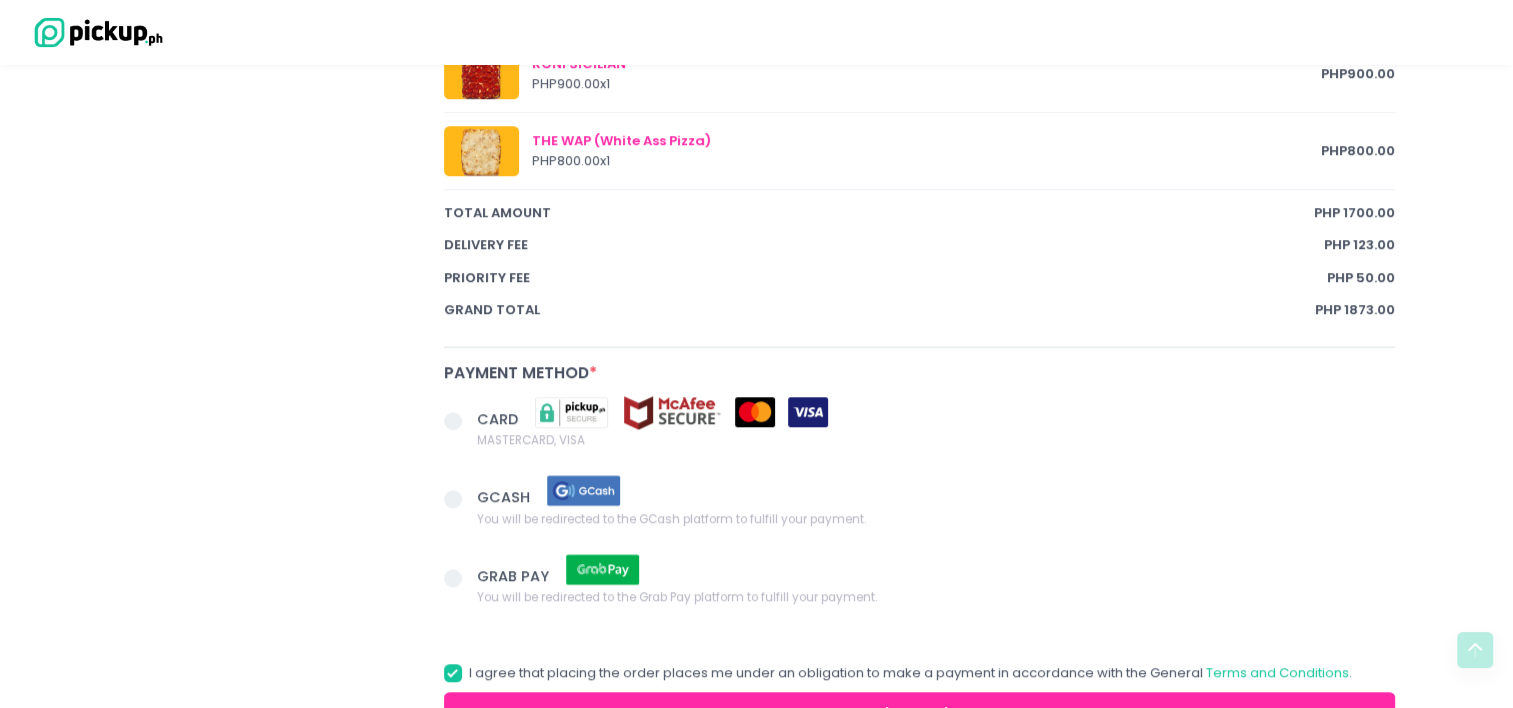 click on "CARD" at bounding box center (499, 418) 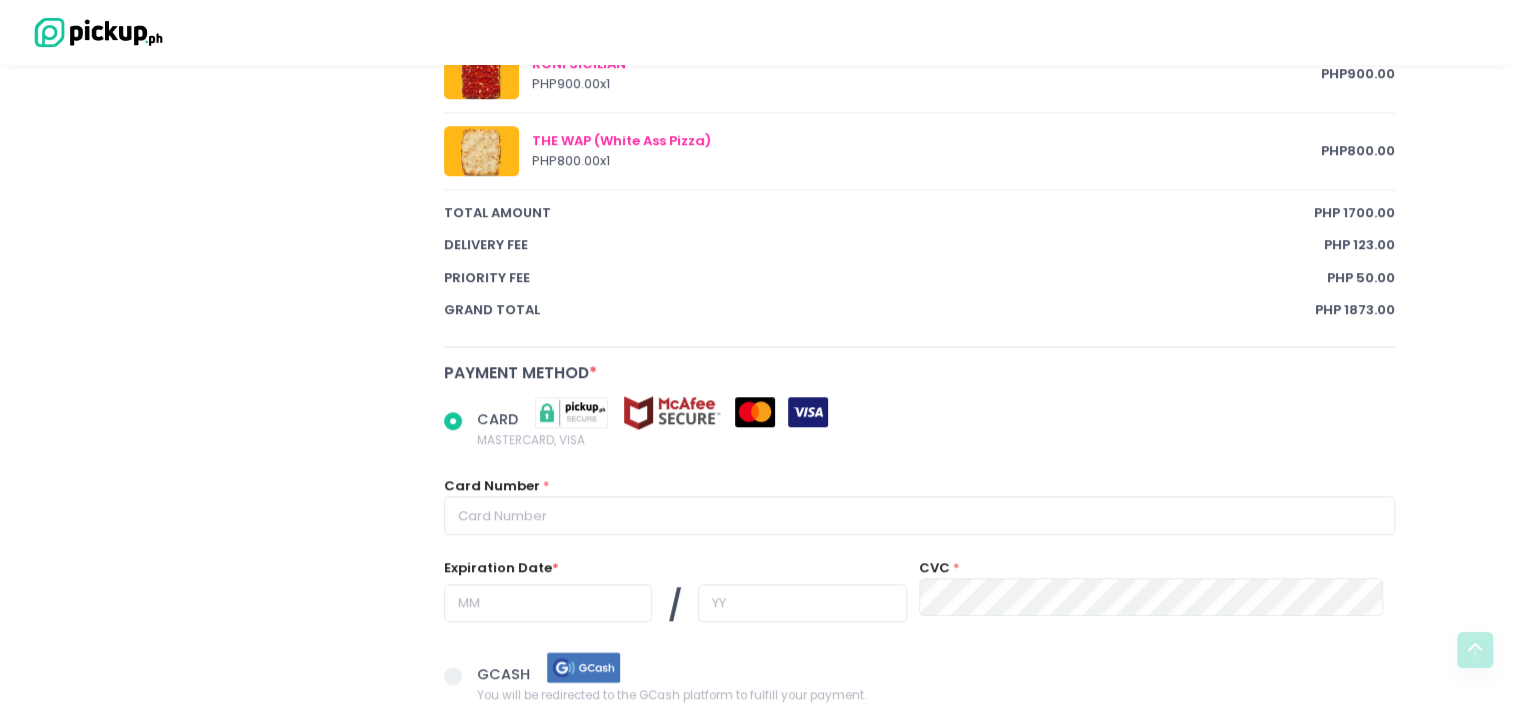scroll, scrollTop: 1400, scrollLeft: 0, axis: vertical 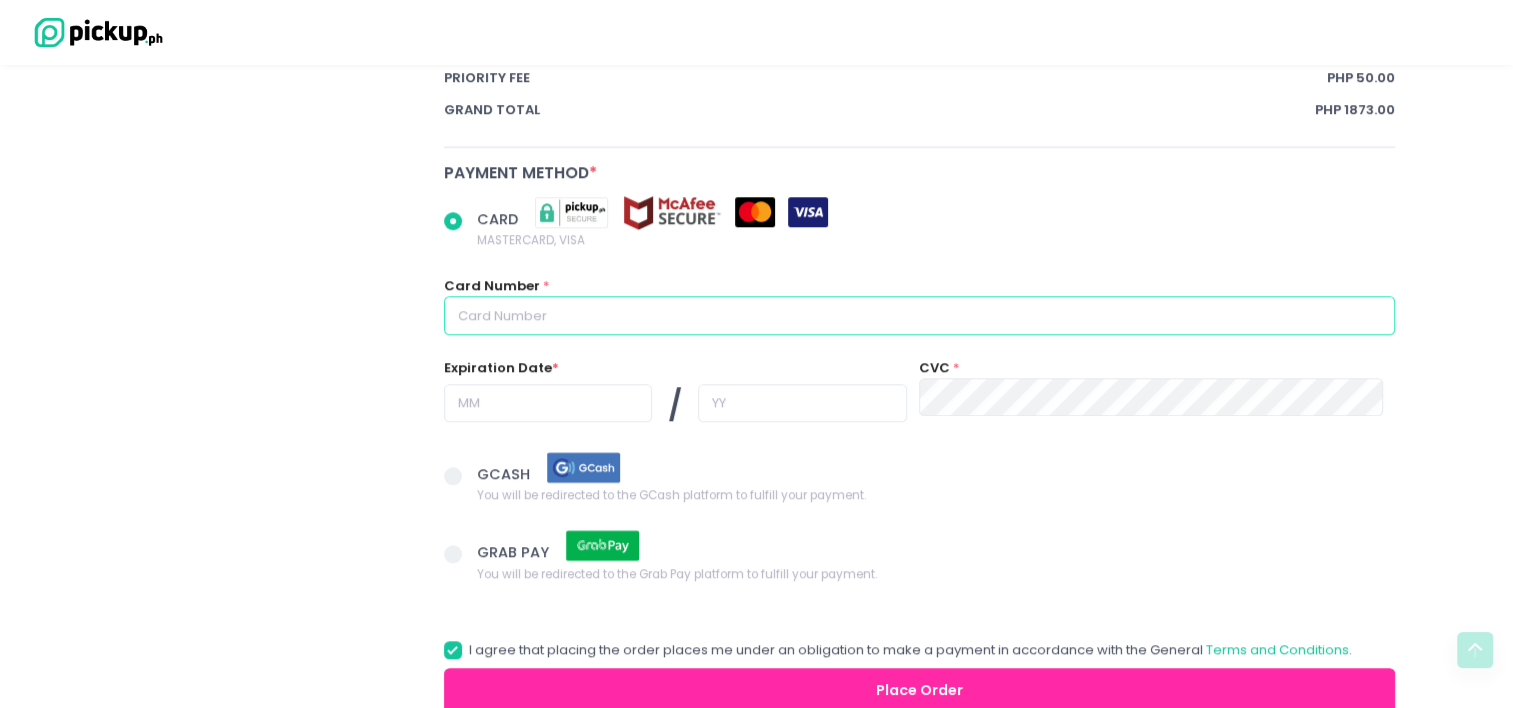 click at bounding box center [920, 315] 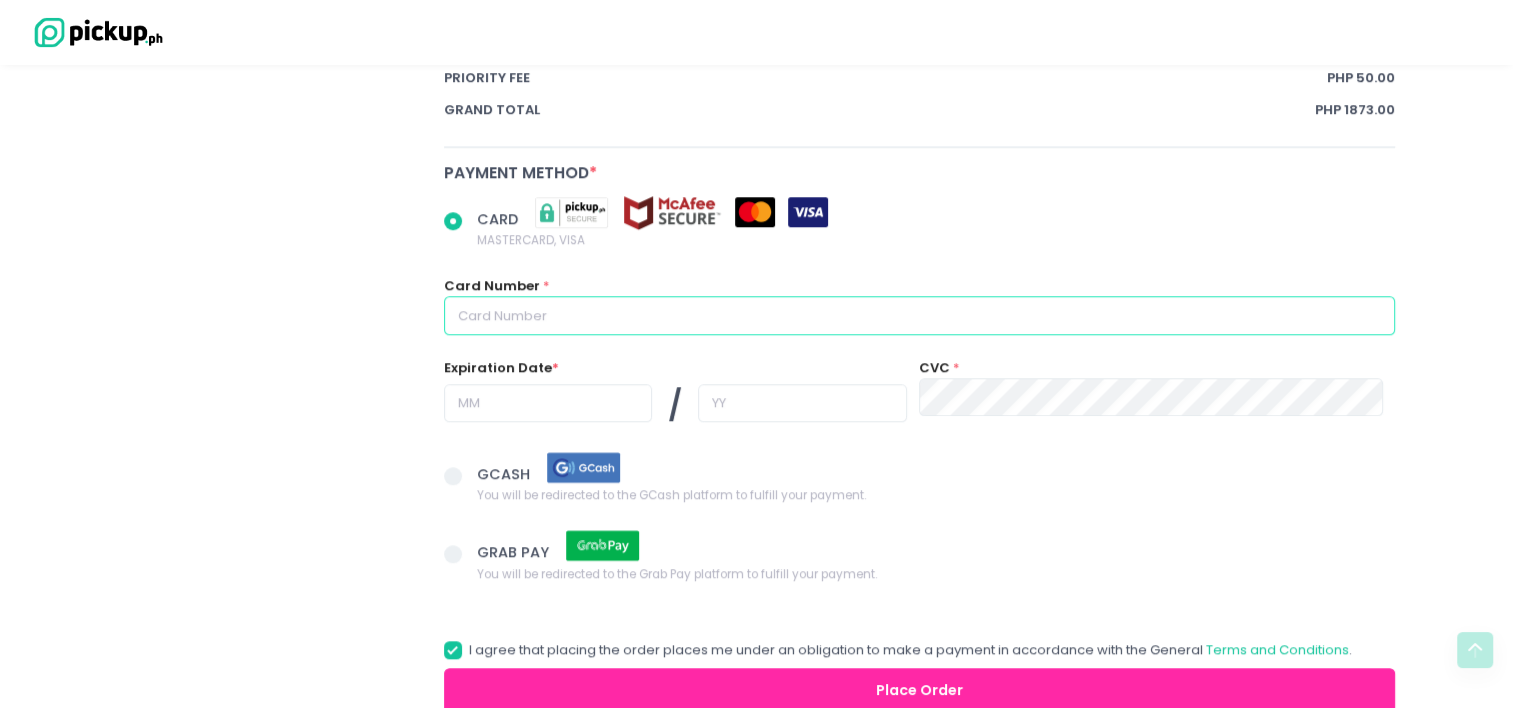 radio on "true" 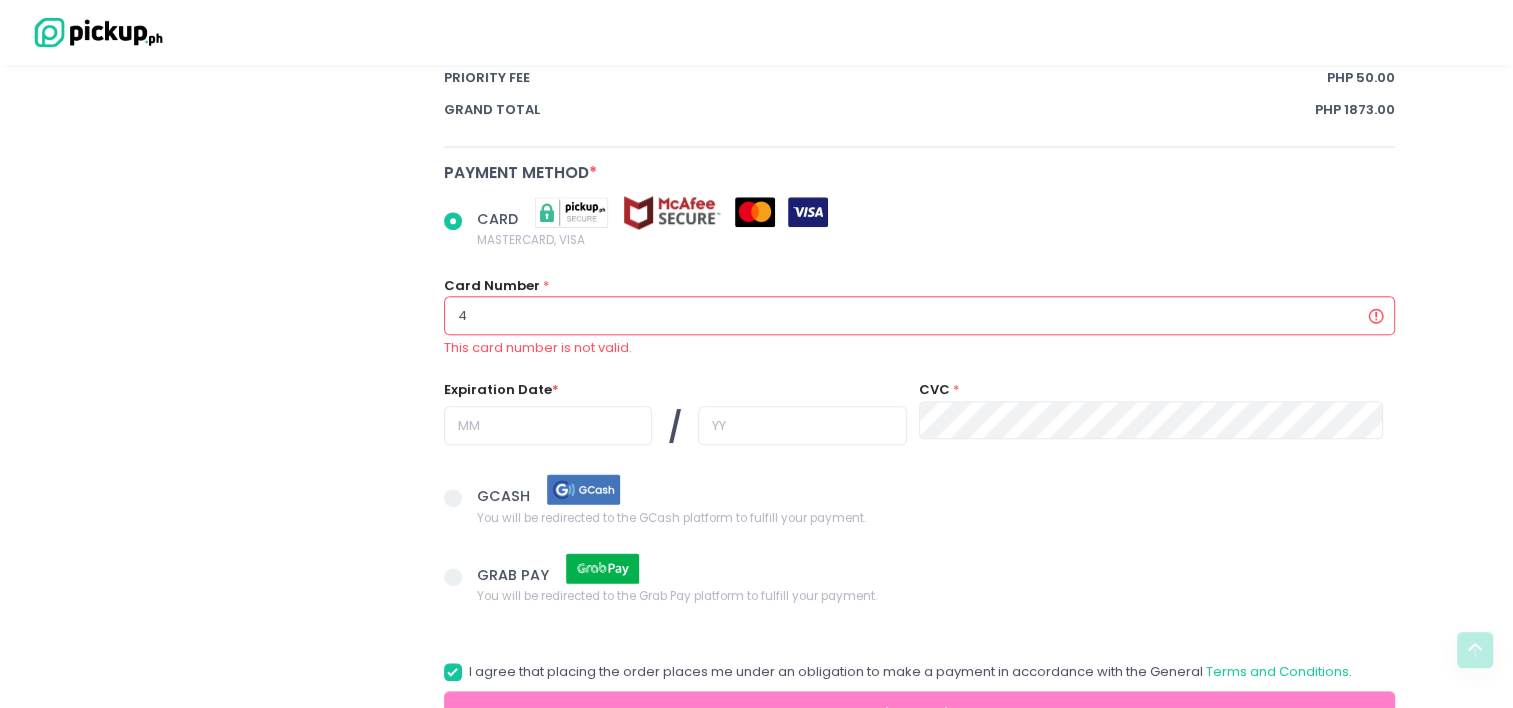 radio on "true" 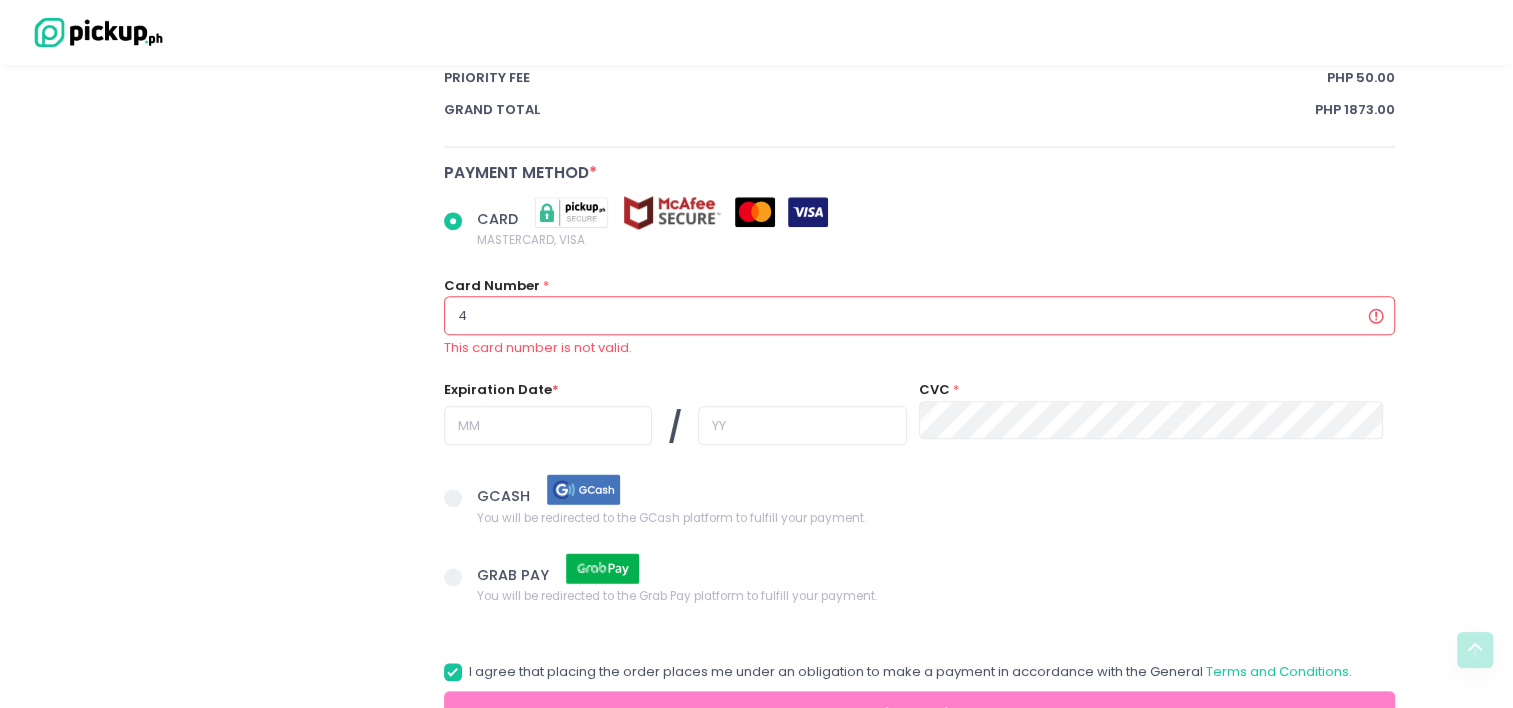 type on "41" 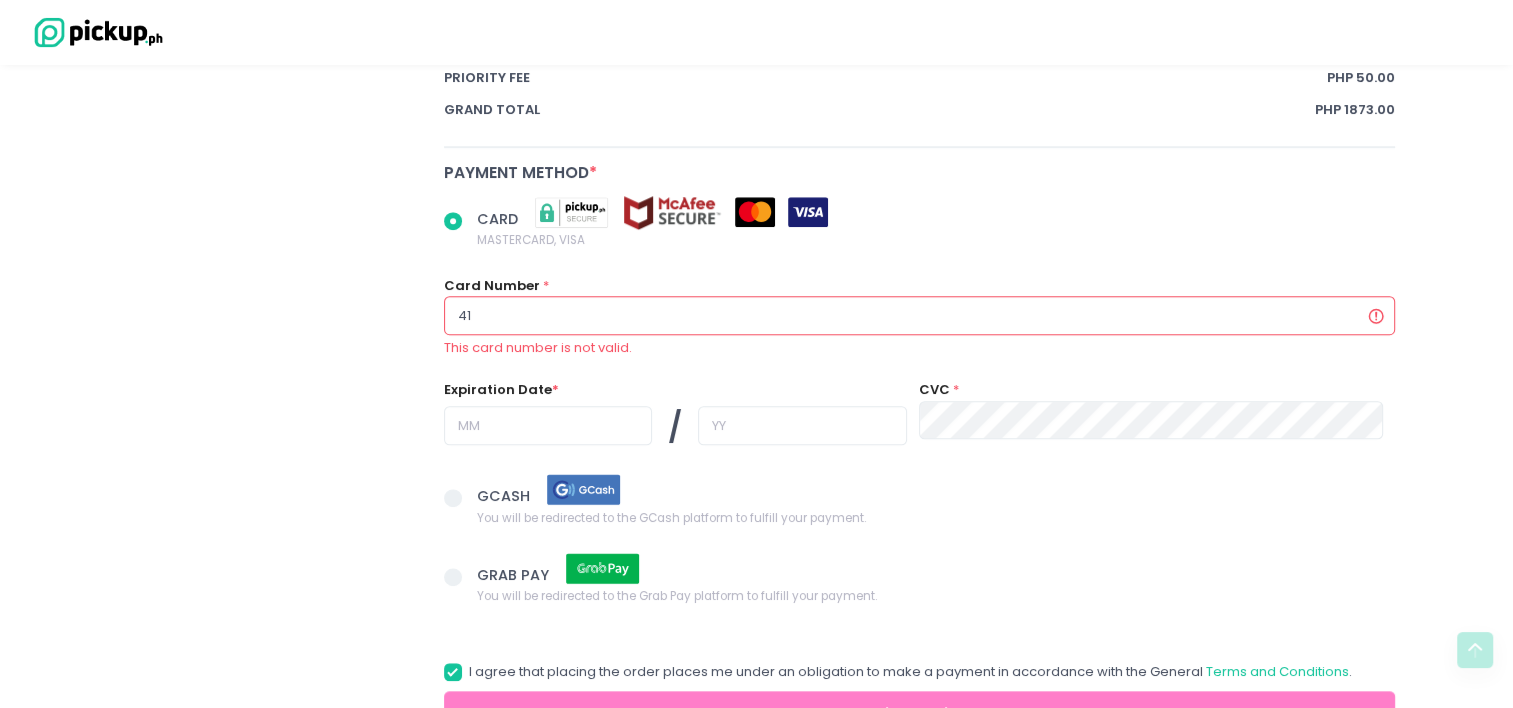 radio on "true" 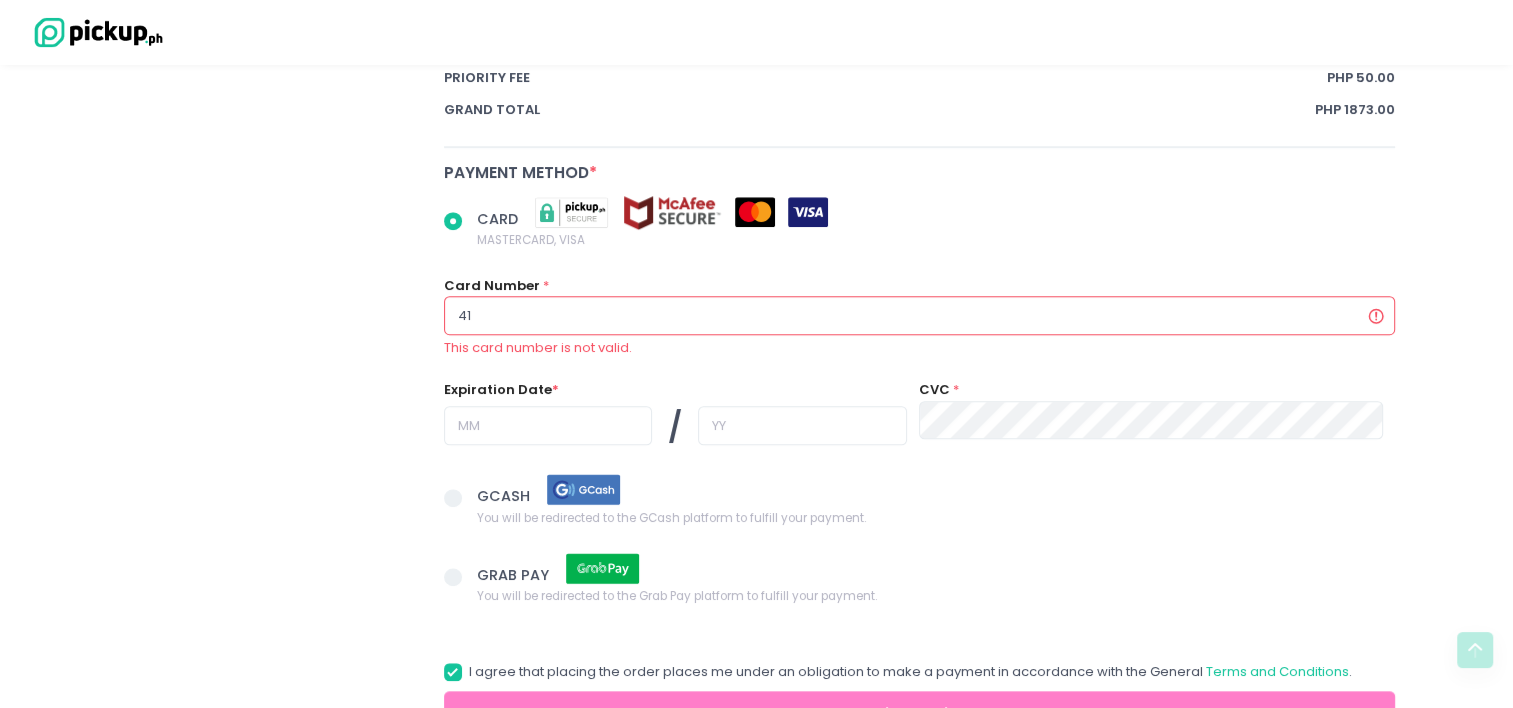 type on "[PHONE_PREFIX]" 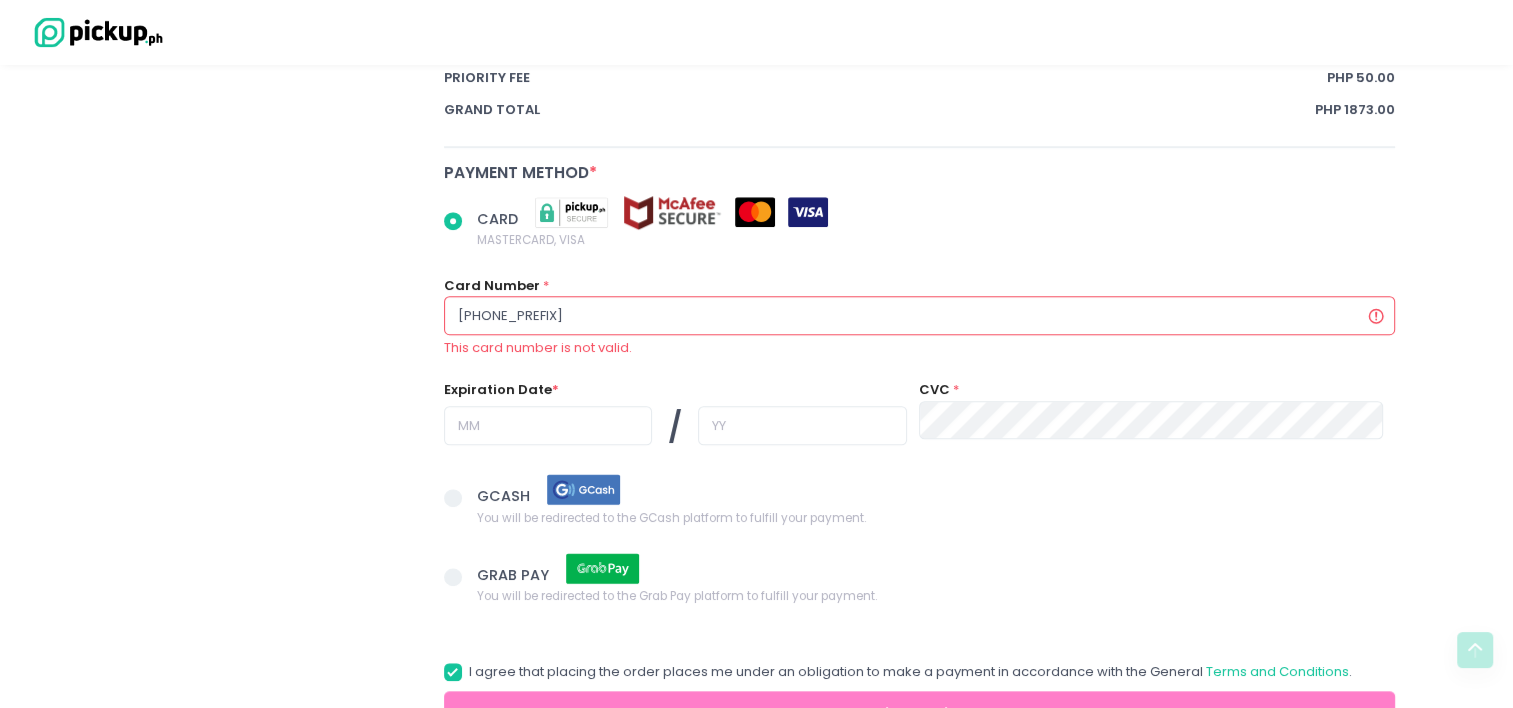 radio on "true" 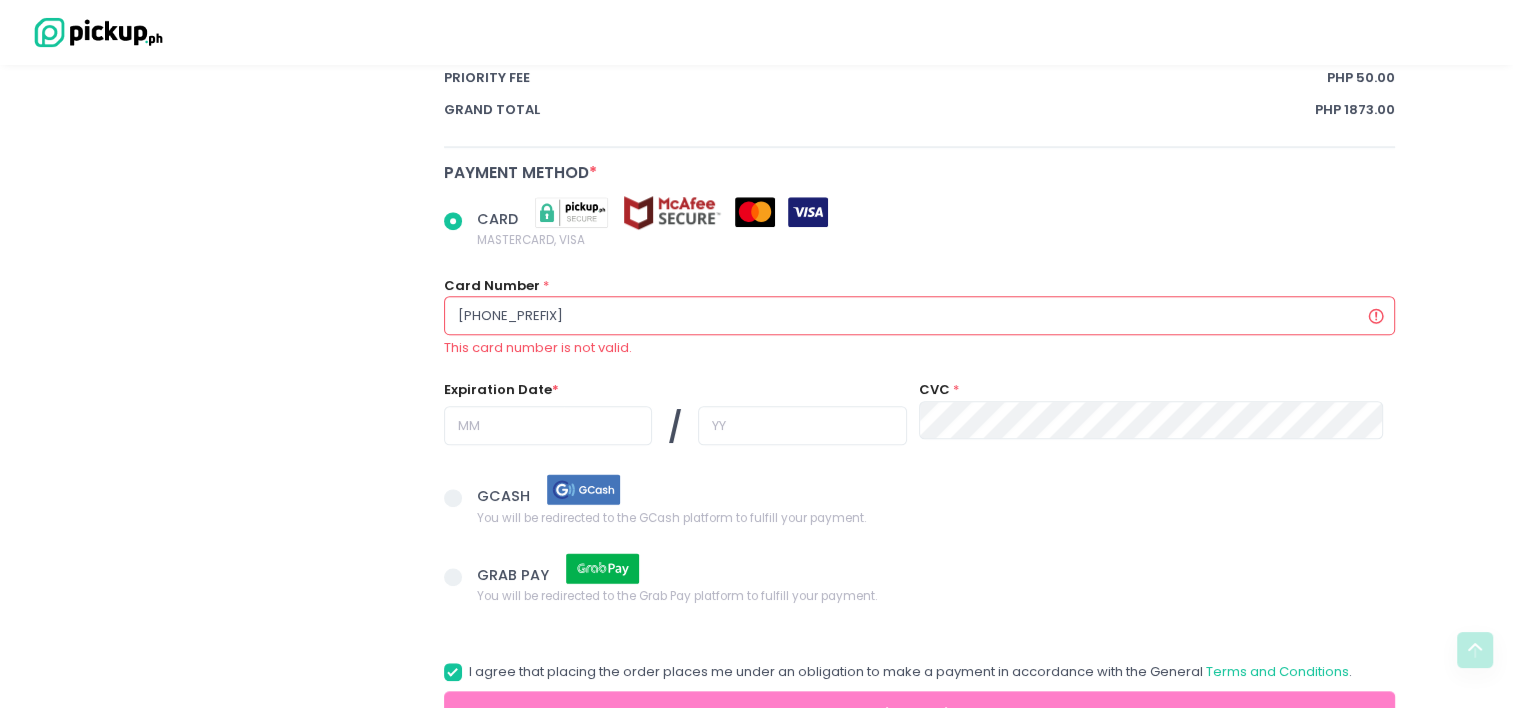 type on "[PHONE_PREFIX]" 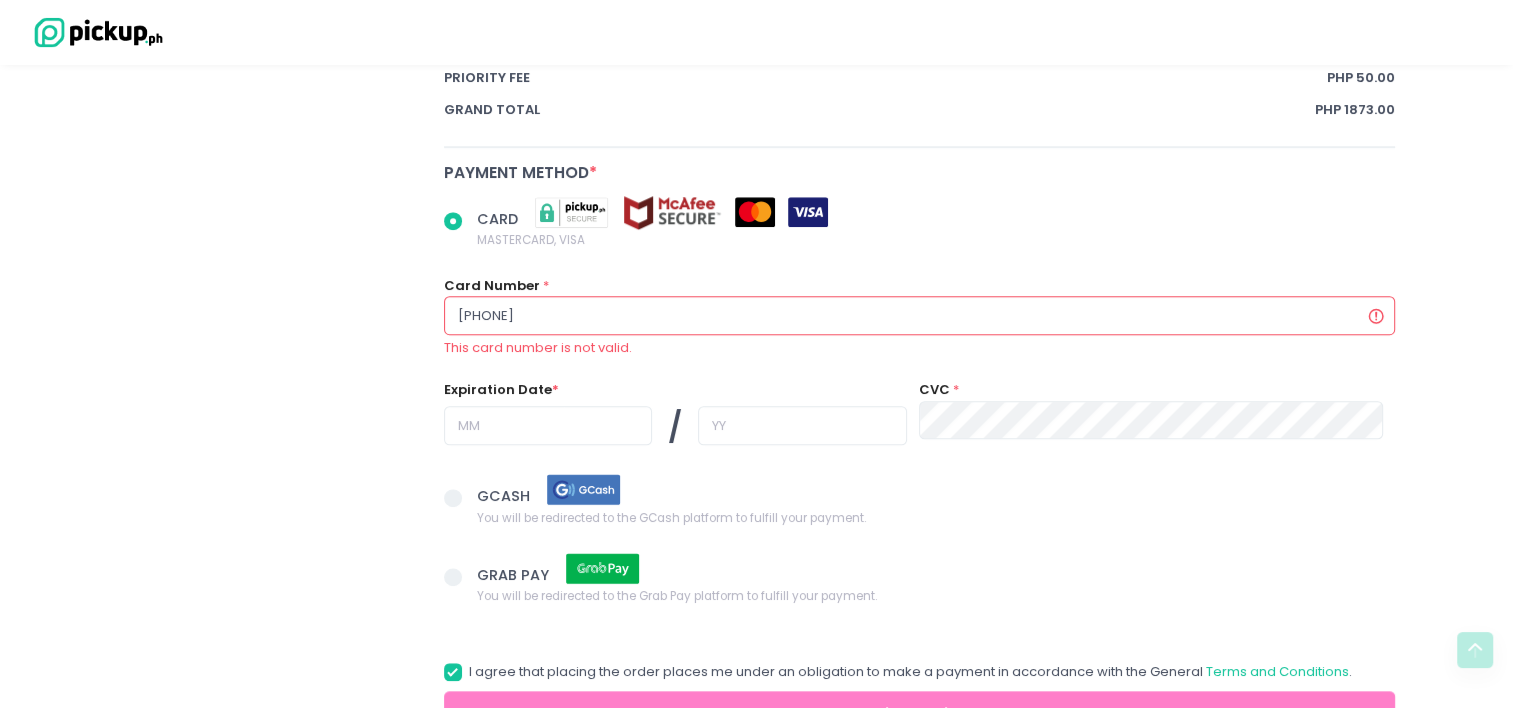 radio on "true" 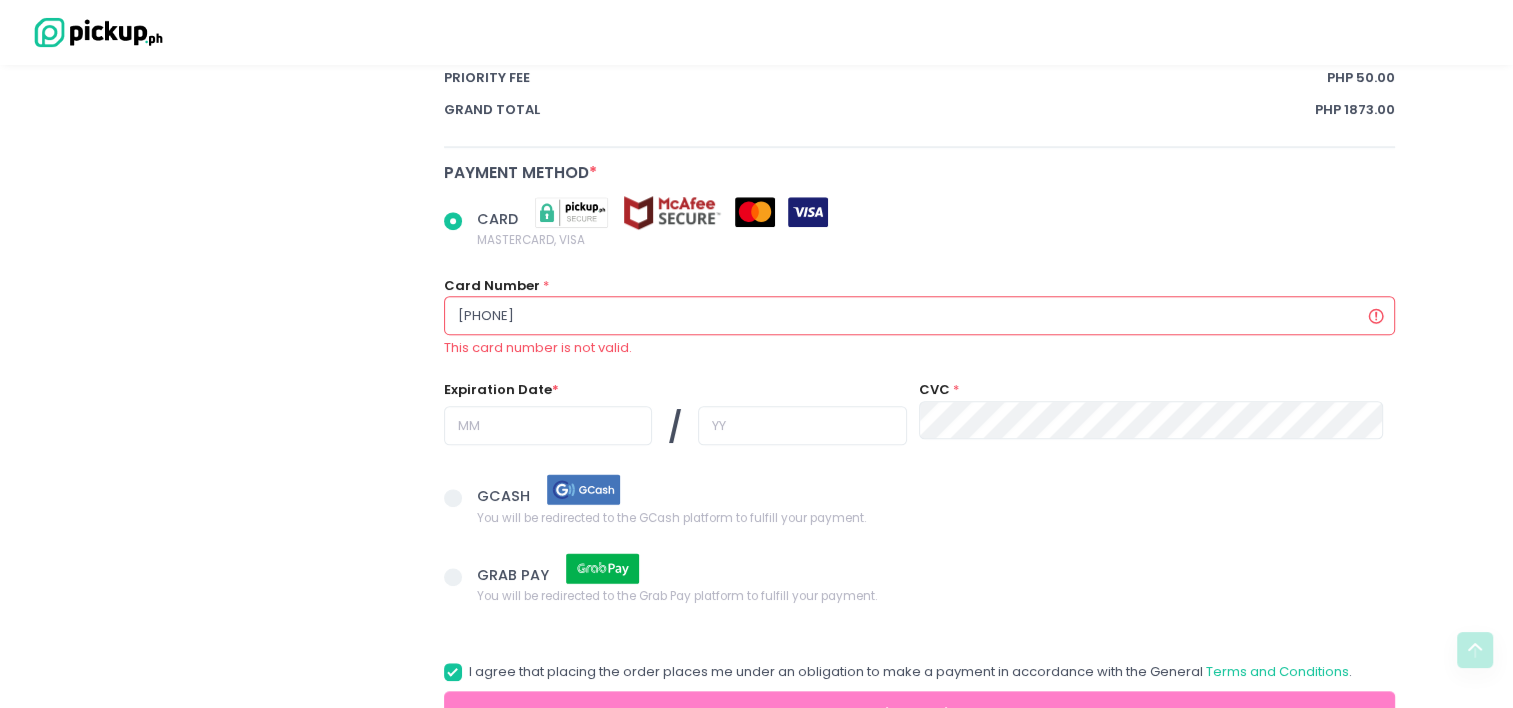 radio on "true" 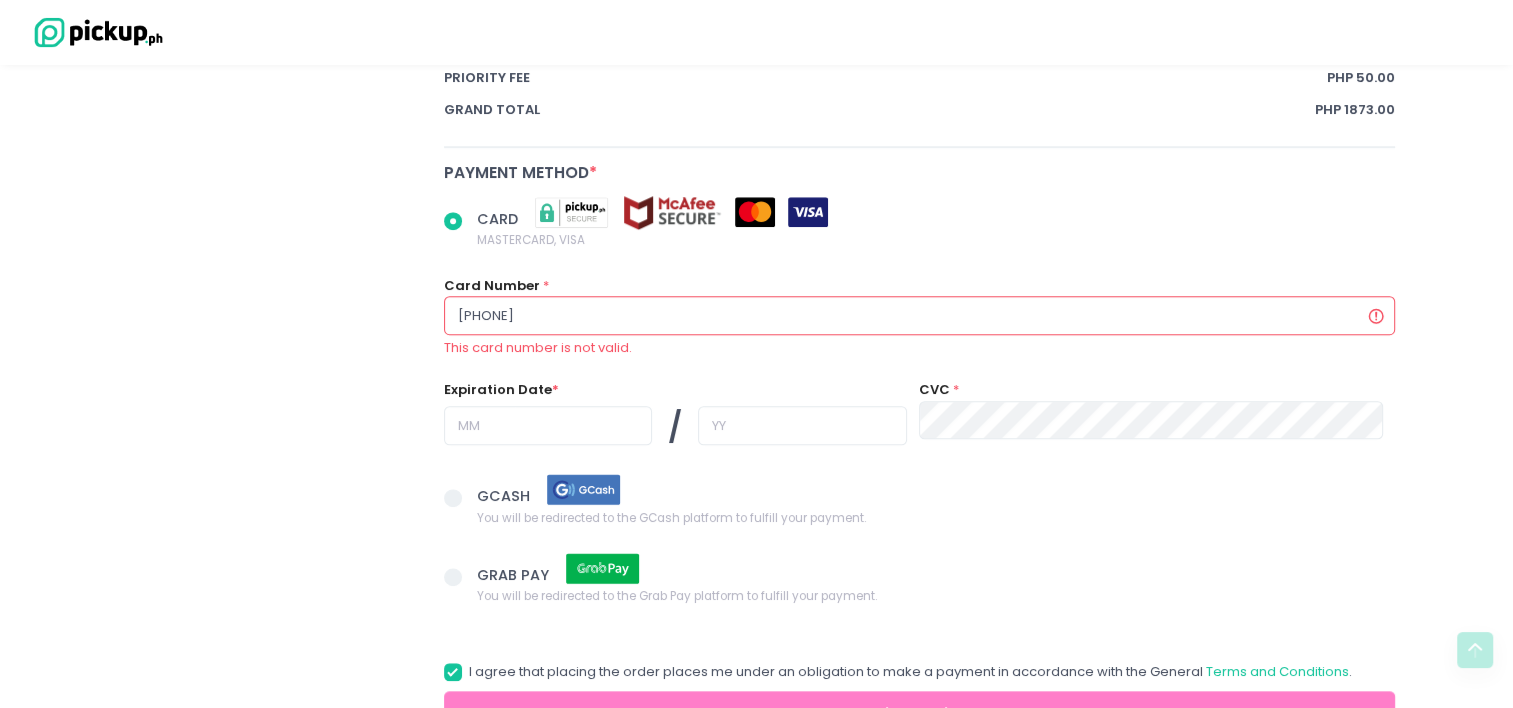 type on "[PHONE]" 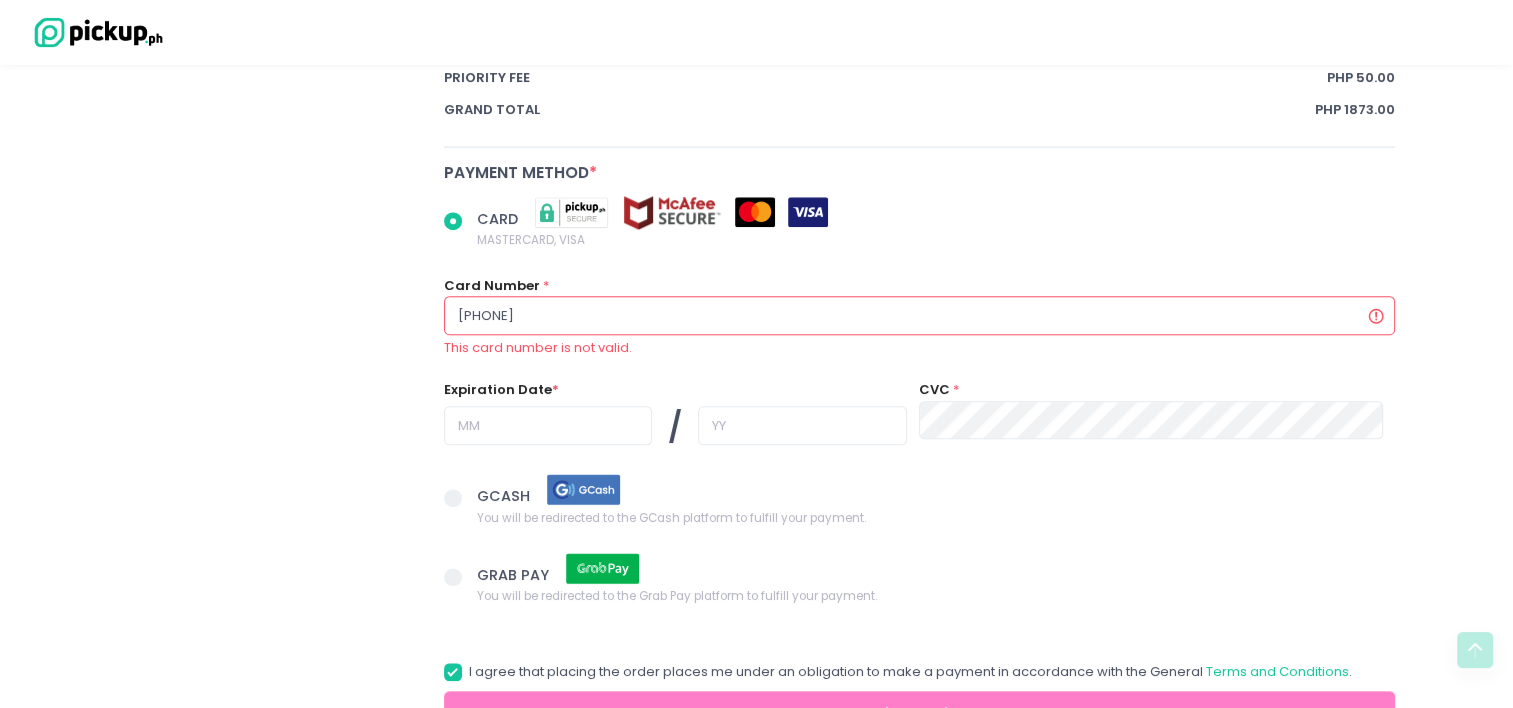 radio on "true" 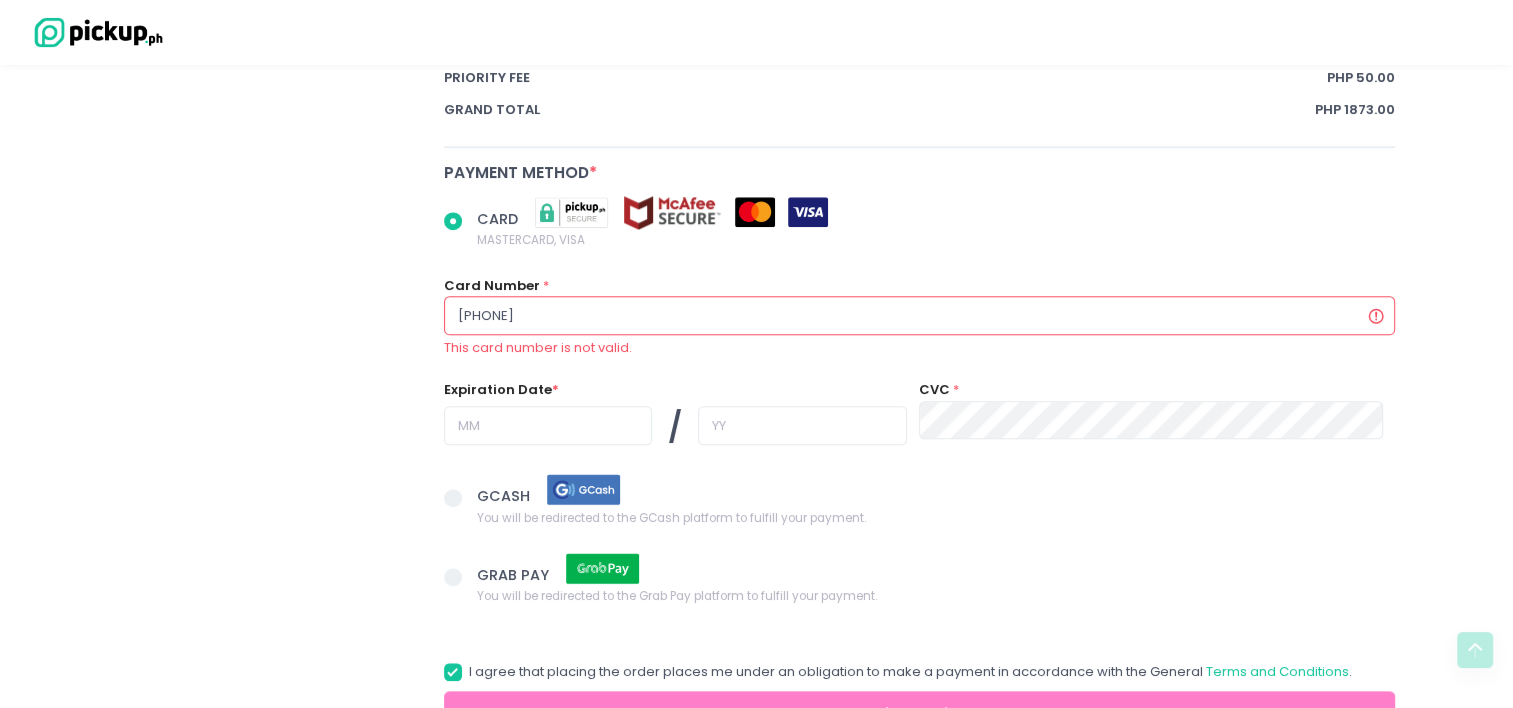 type on "[PHONE]" 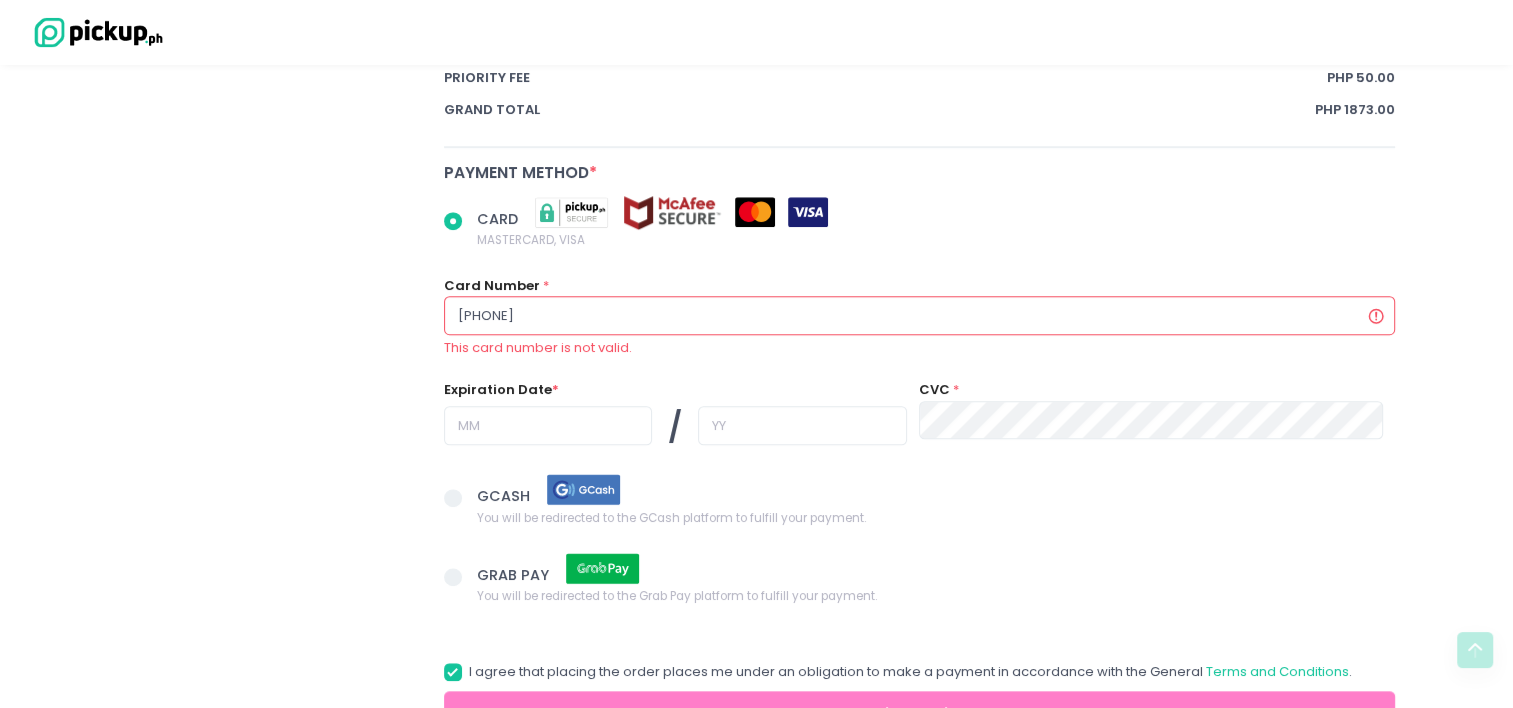 radio on "true" 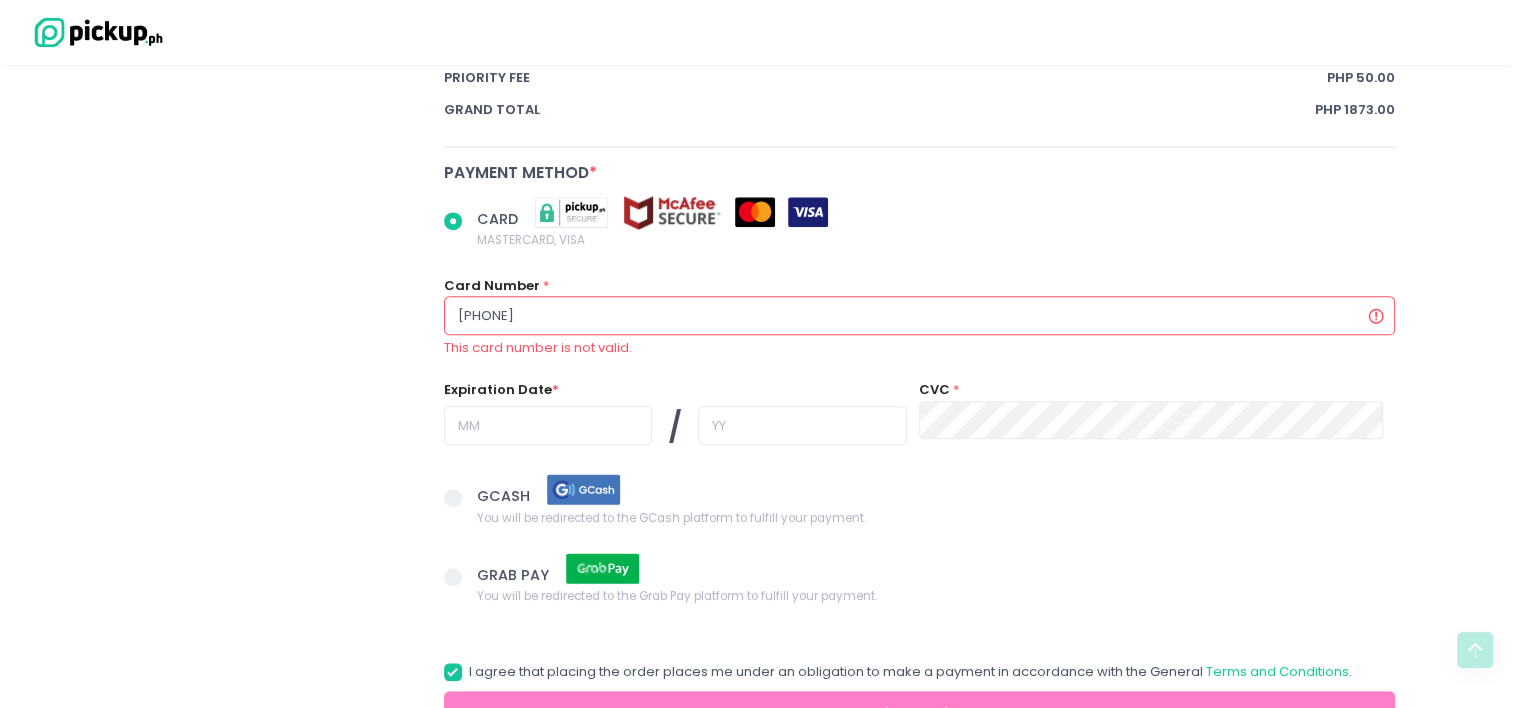 type on "[PHONE]" 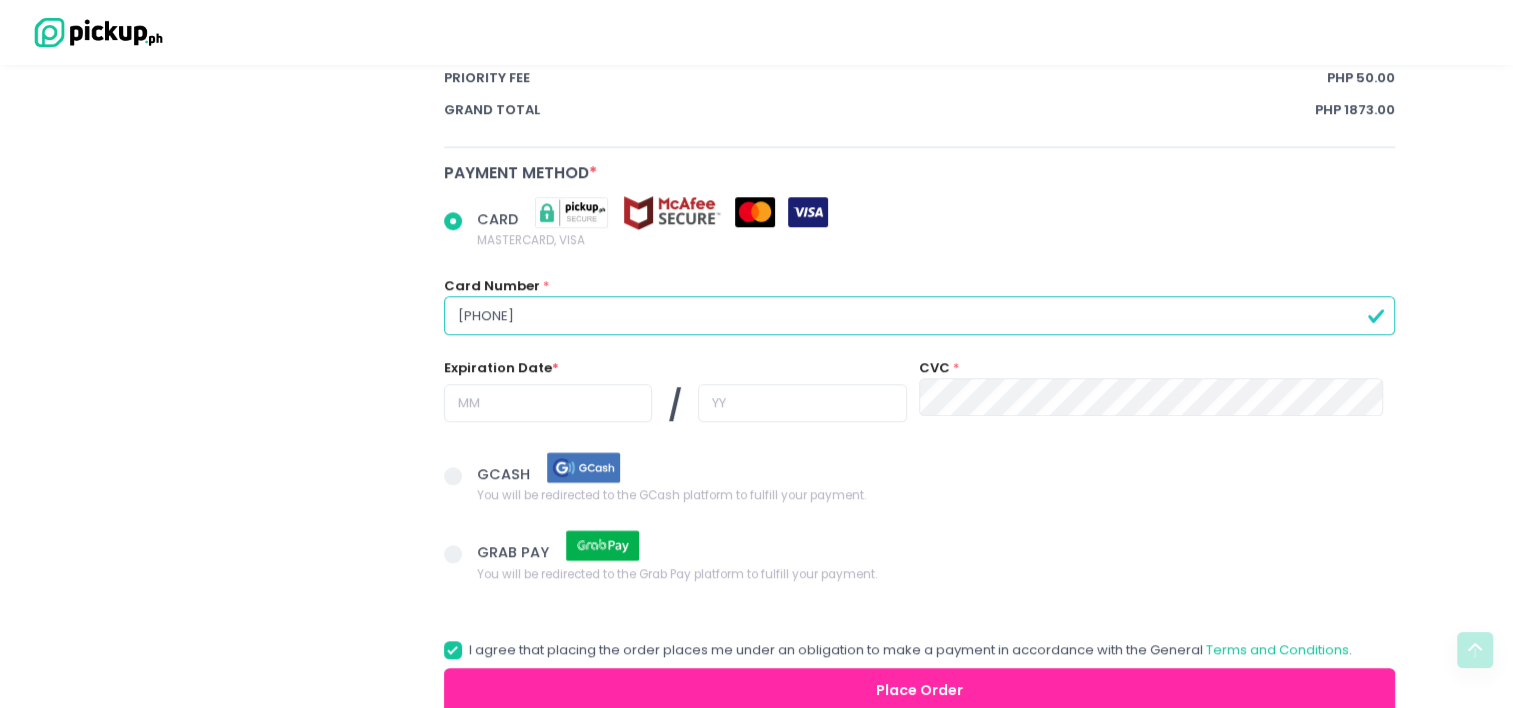 type on "[PHONE]" 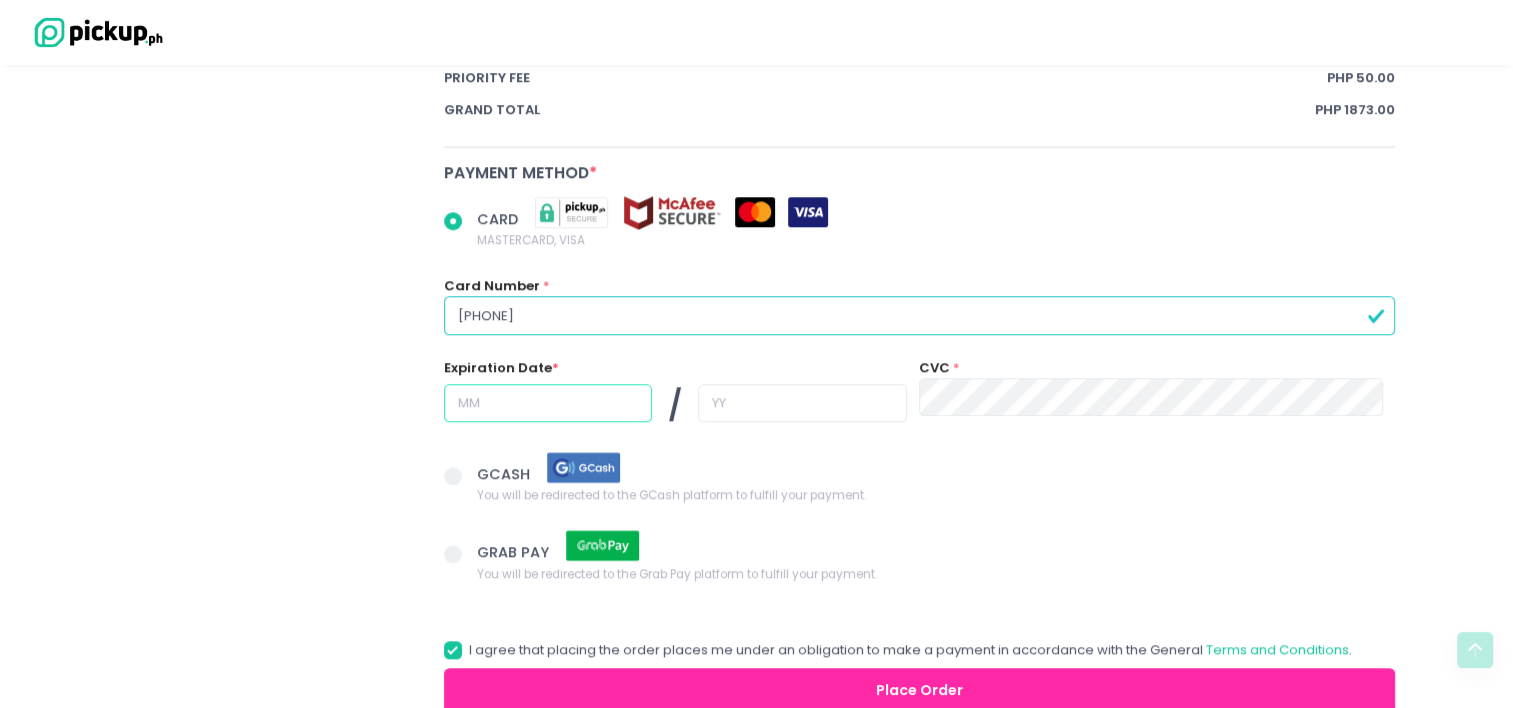click at bounding box center (548, 403) 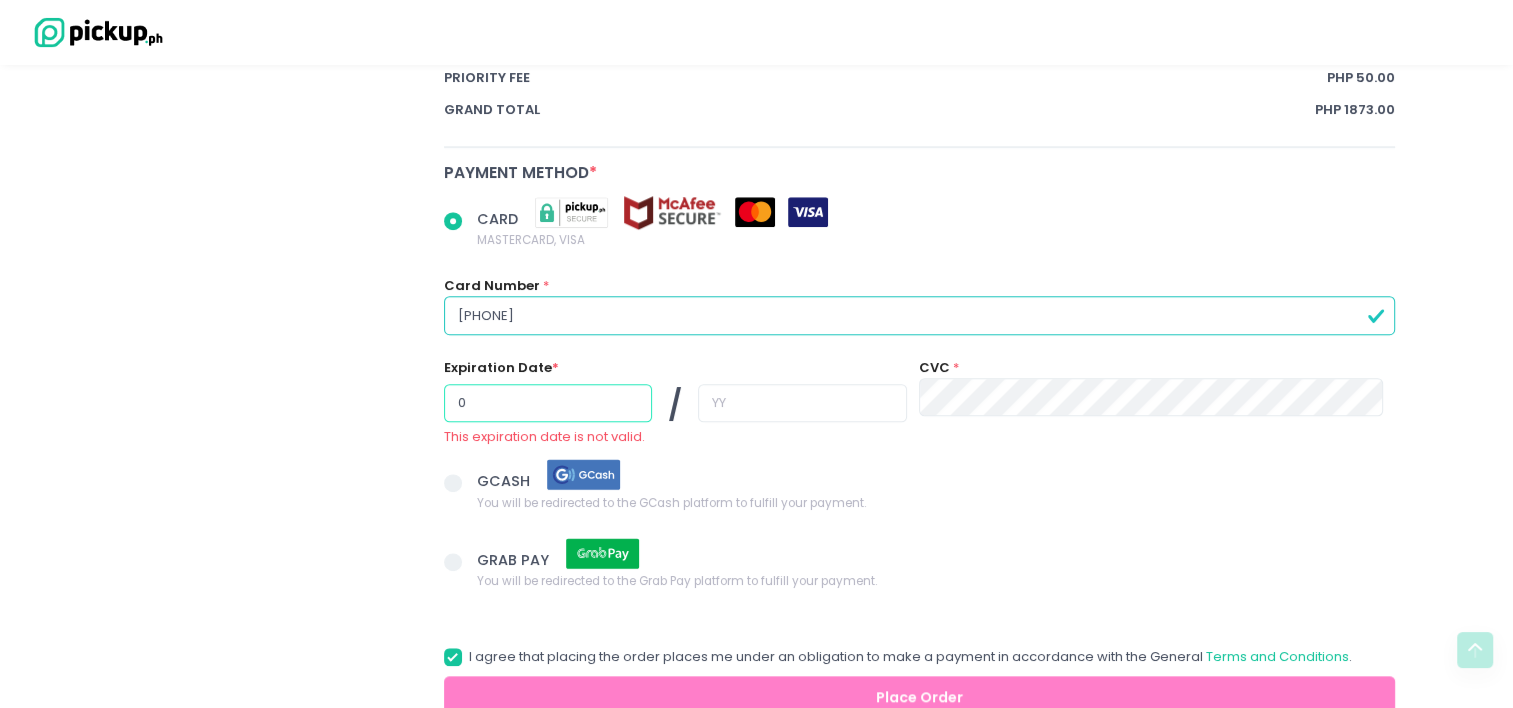 radio on "true" 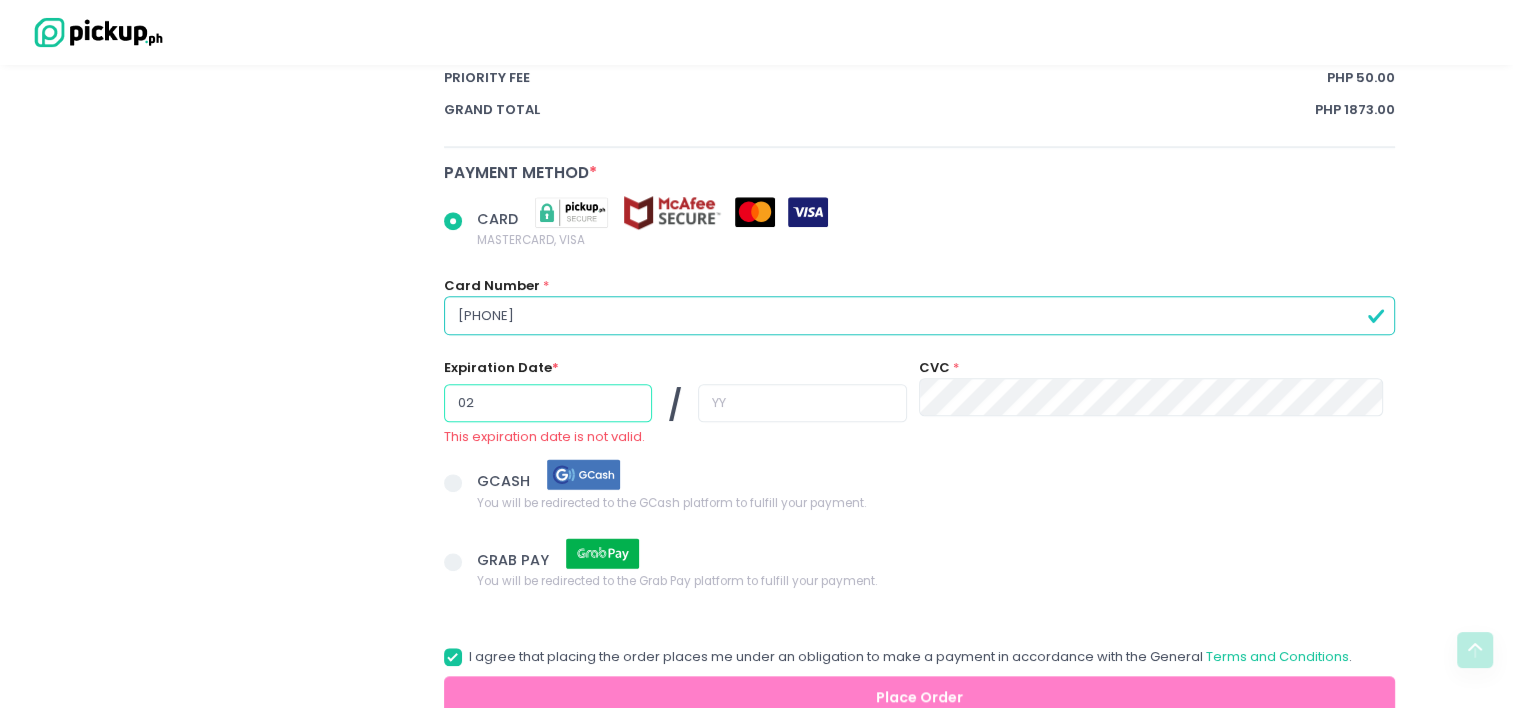 type on "02" 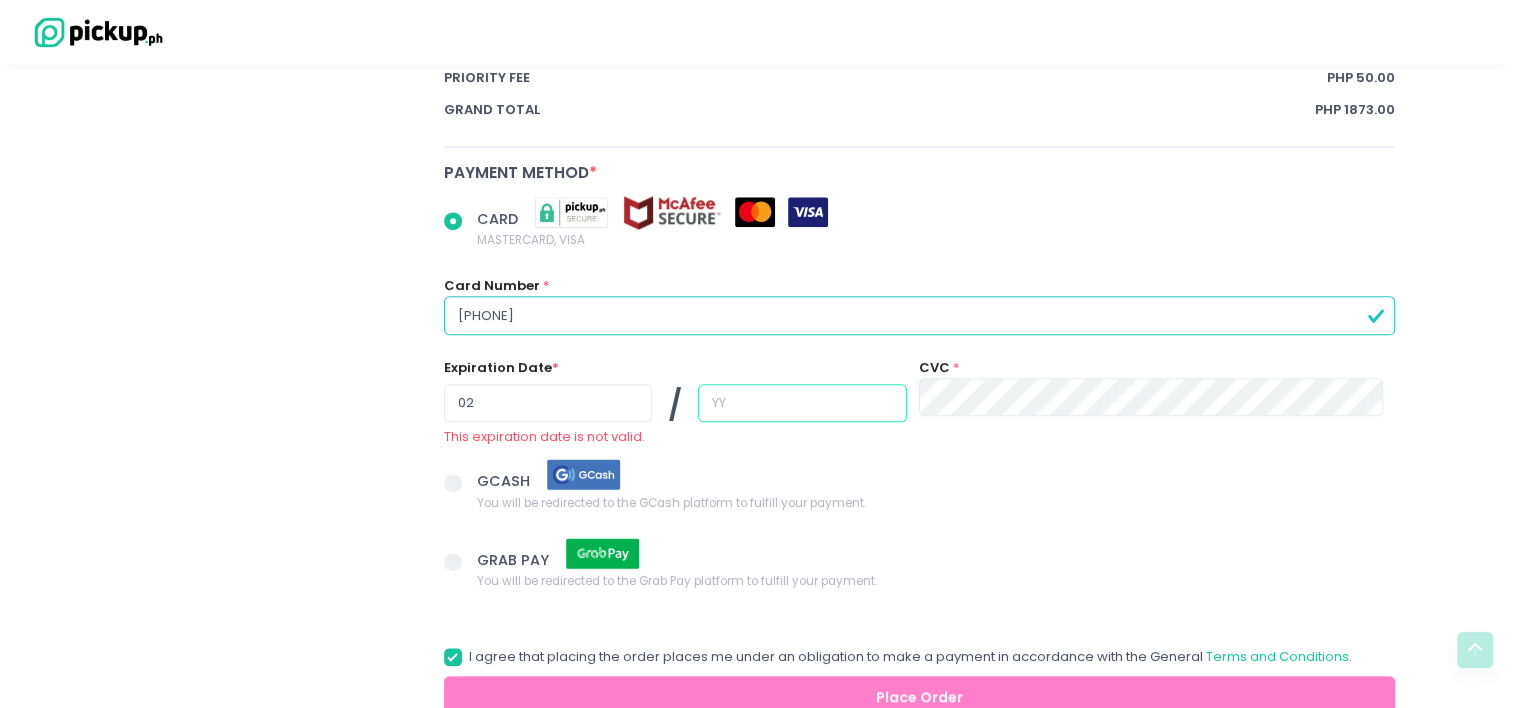 click at bounding box center [802, 403] 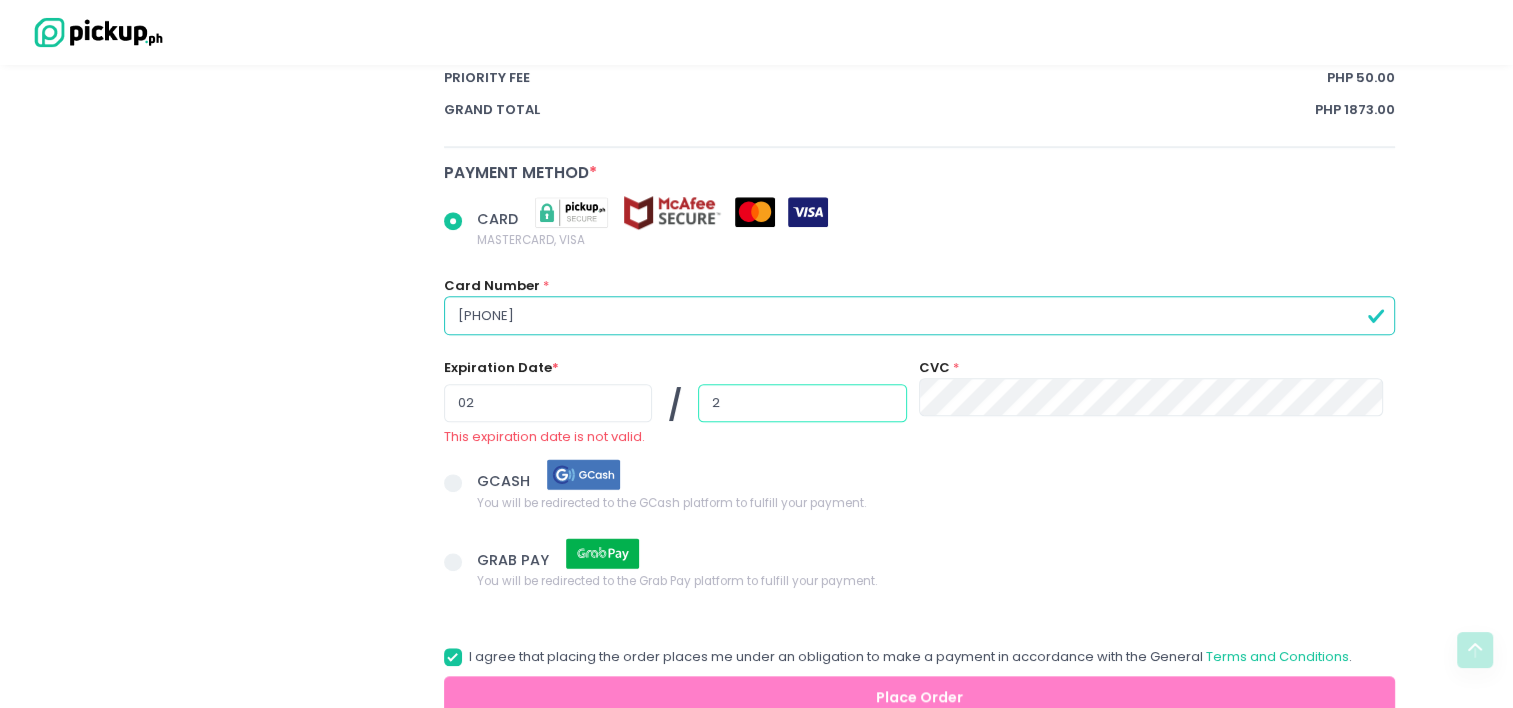 radio on "true" 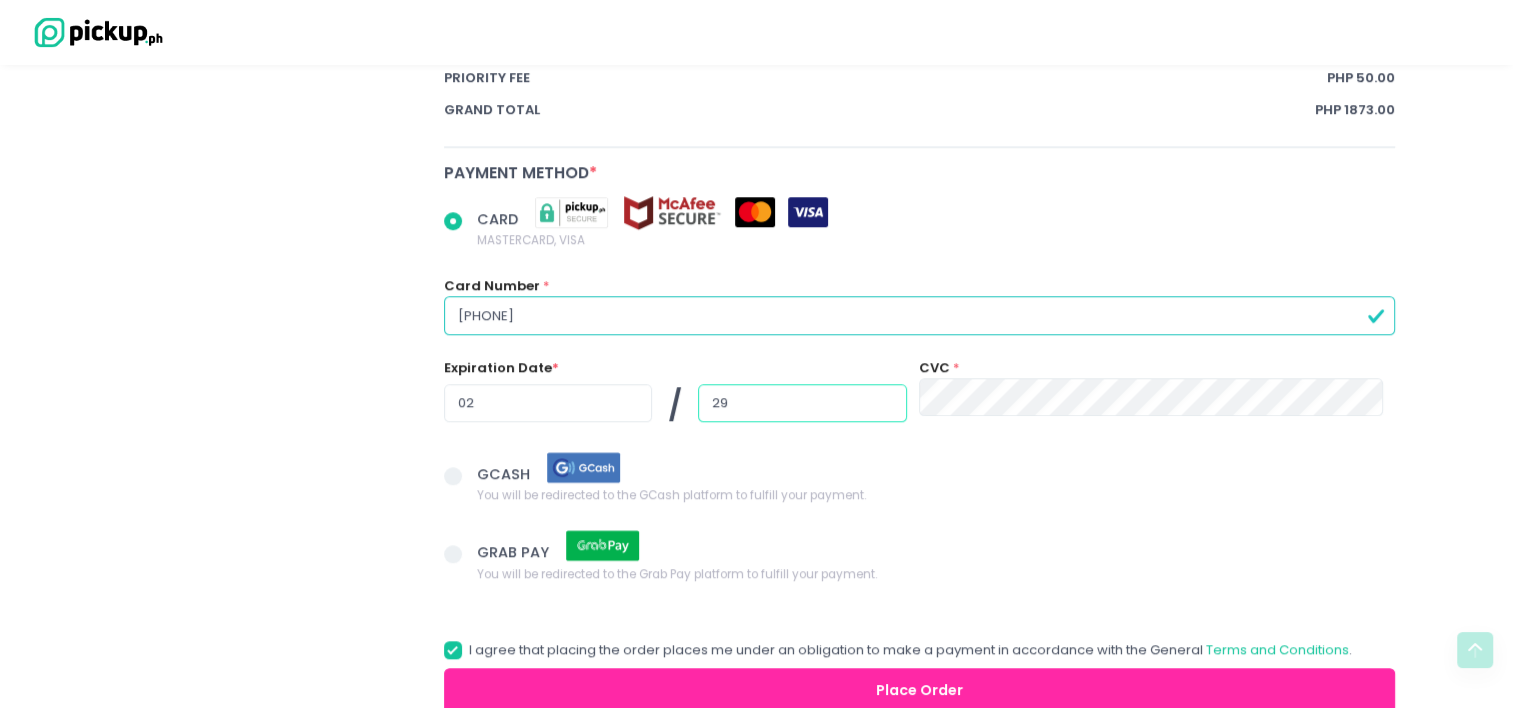 type on "29" 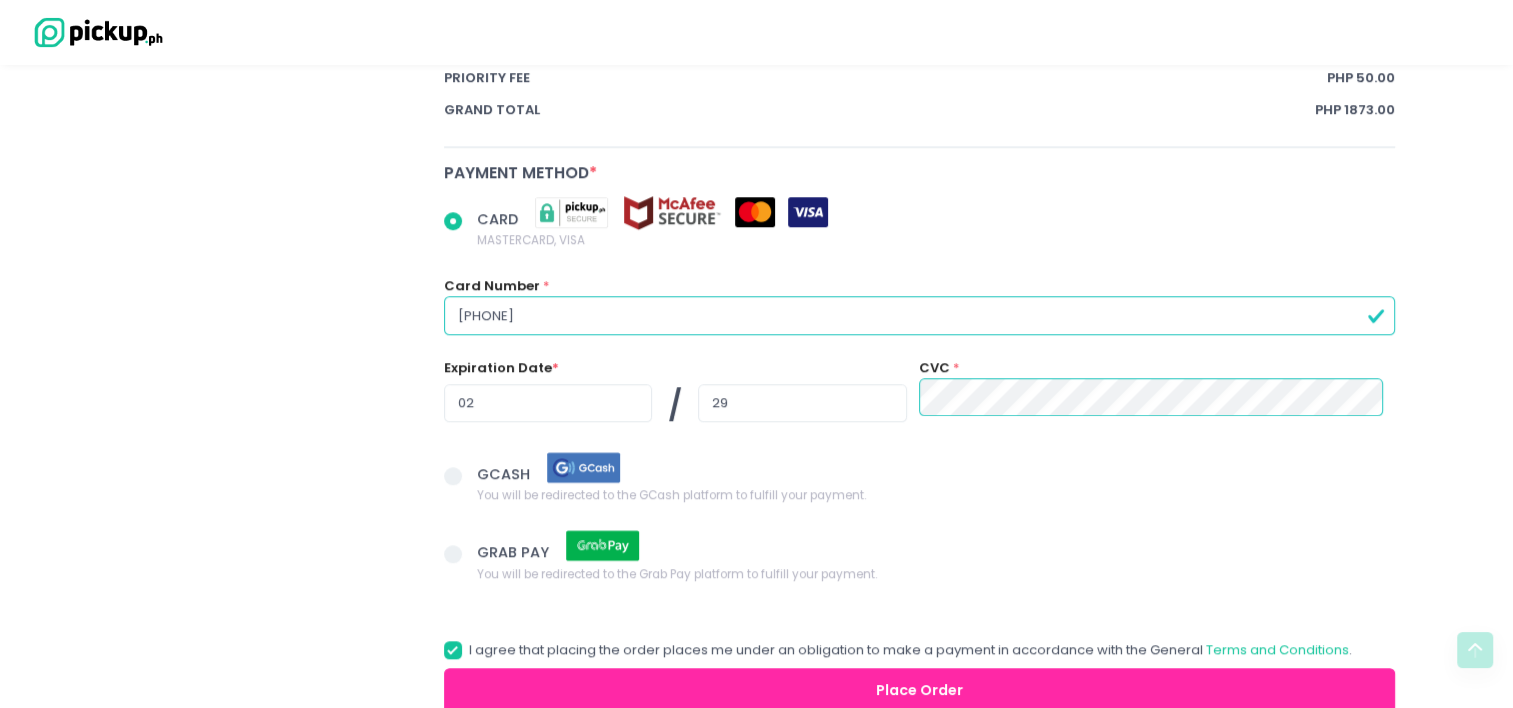 radio on "true" 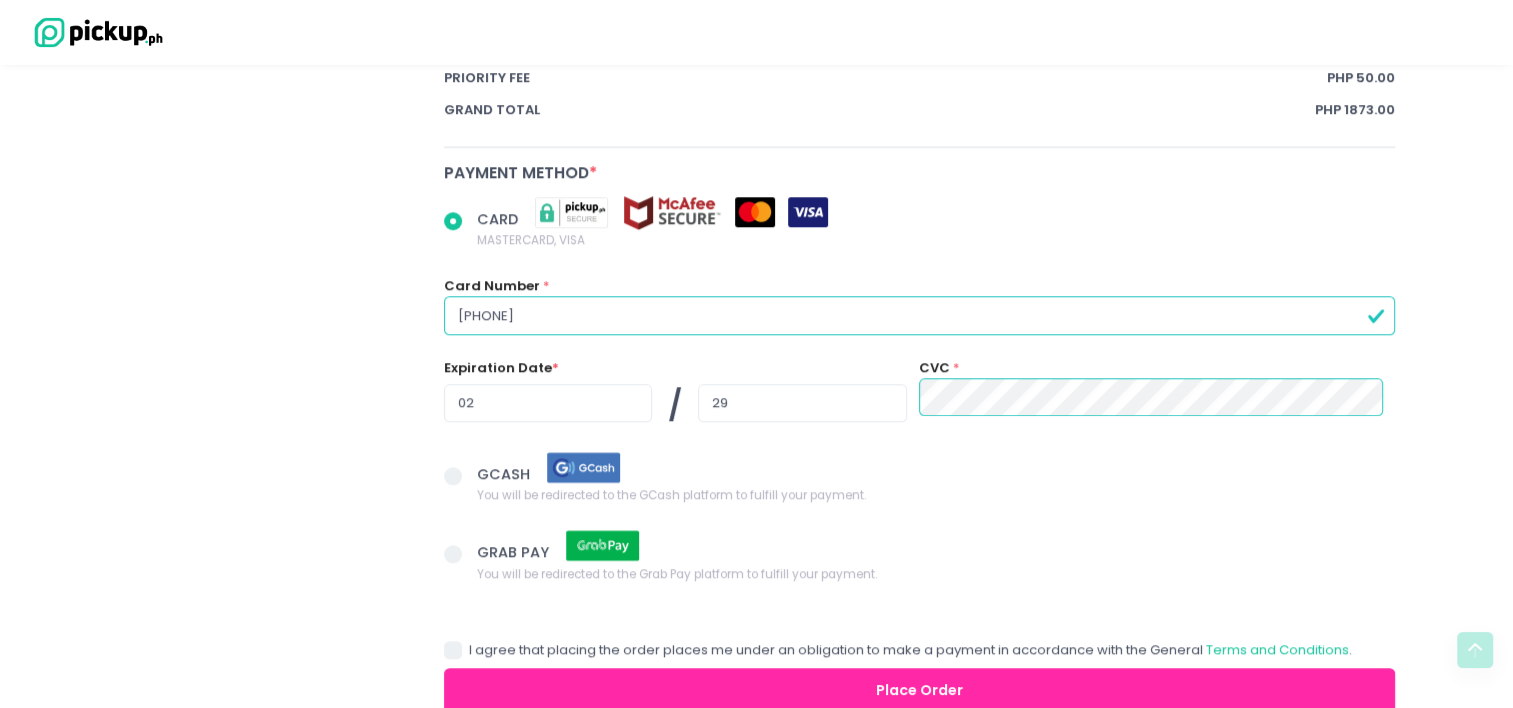 checkbox on "false" 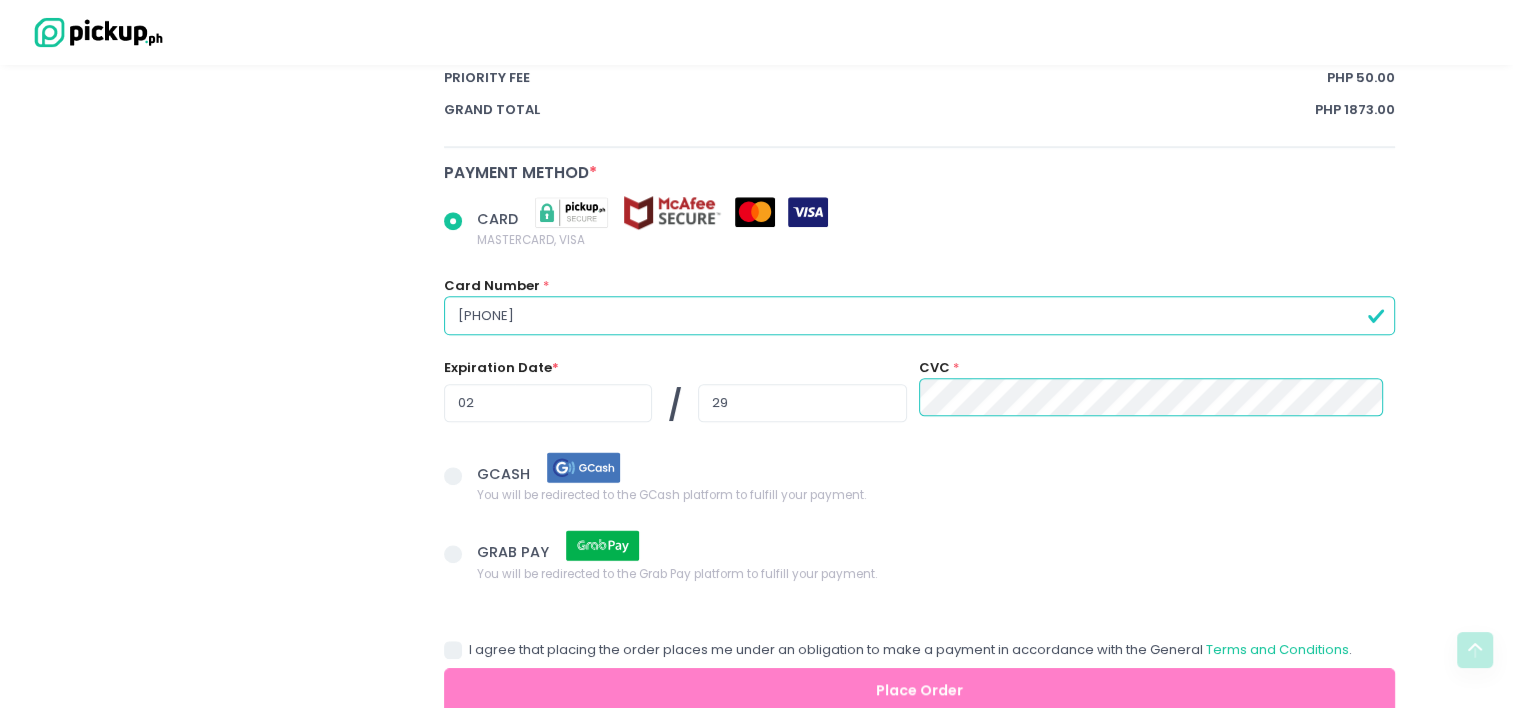 click on "I agree that placing the order places me under an obligation to make a payment in accordance with the General   Terms and Conditions ." at bounding box center (898, 650) 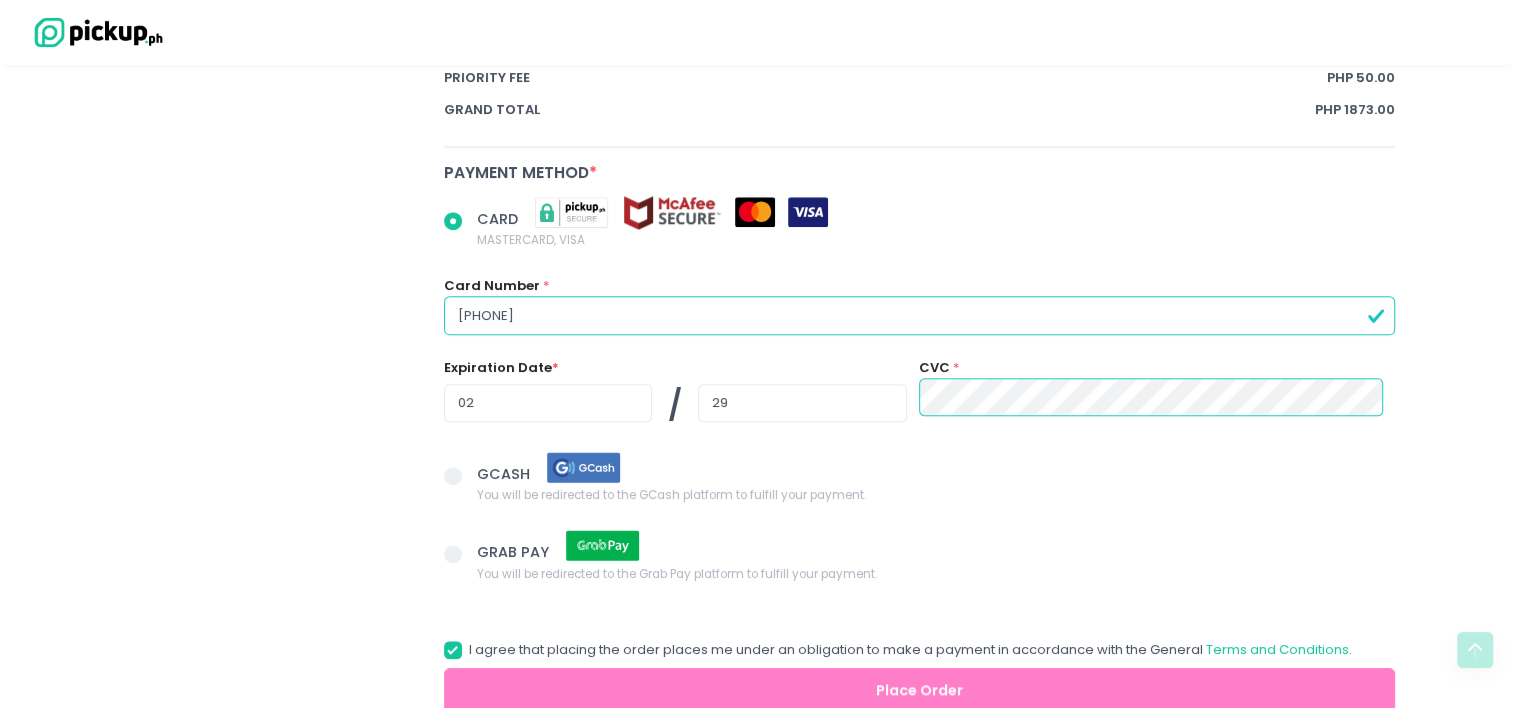 checkbox on "true" 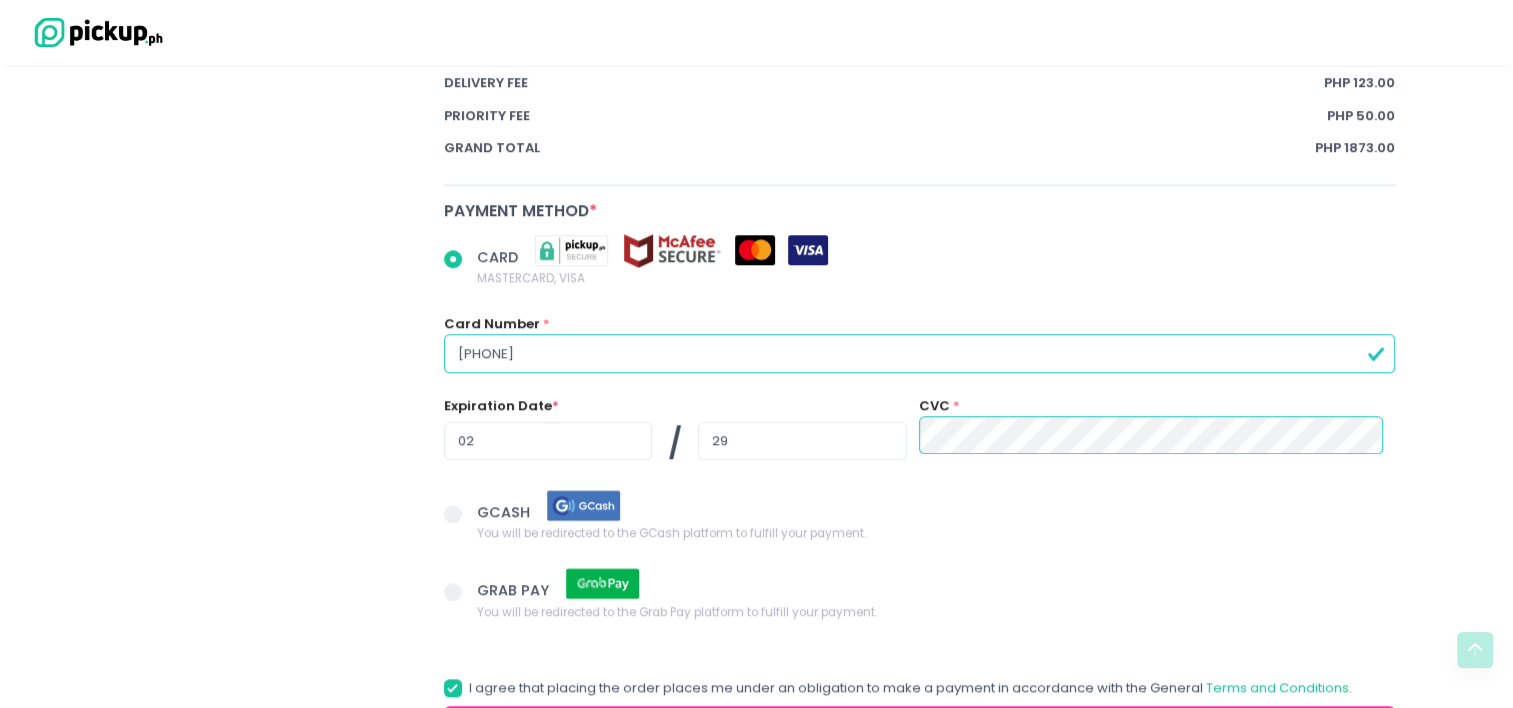 scroll, scrollTop: 1400, scrollLeft: 0, axis: vertical 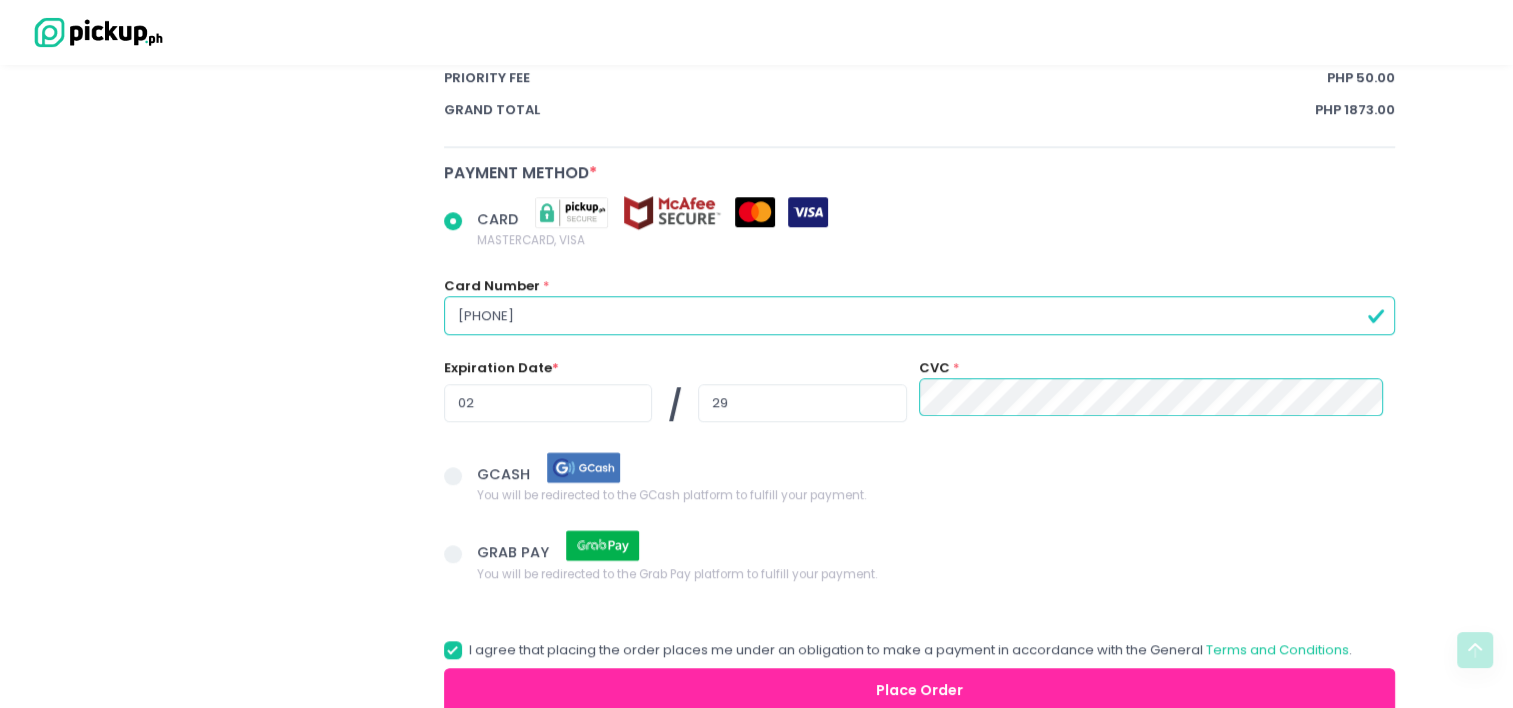 drag, startPoint x: 484, startPoint y: 311, endPoint x: 456, endPoint y: 307, distance: 28.284271 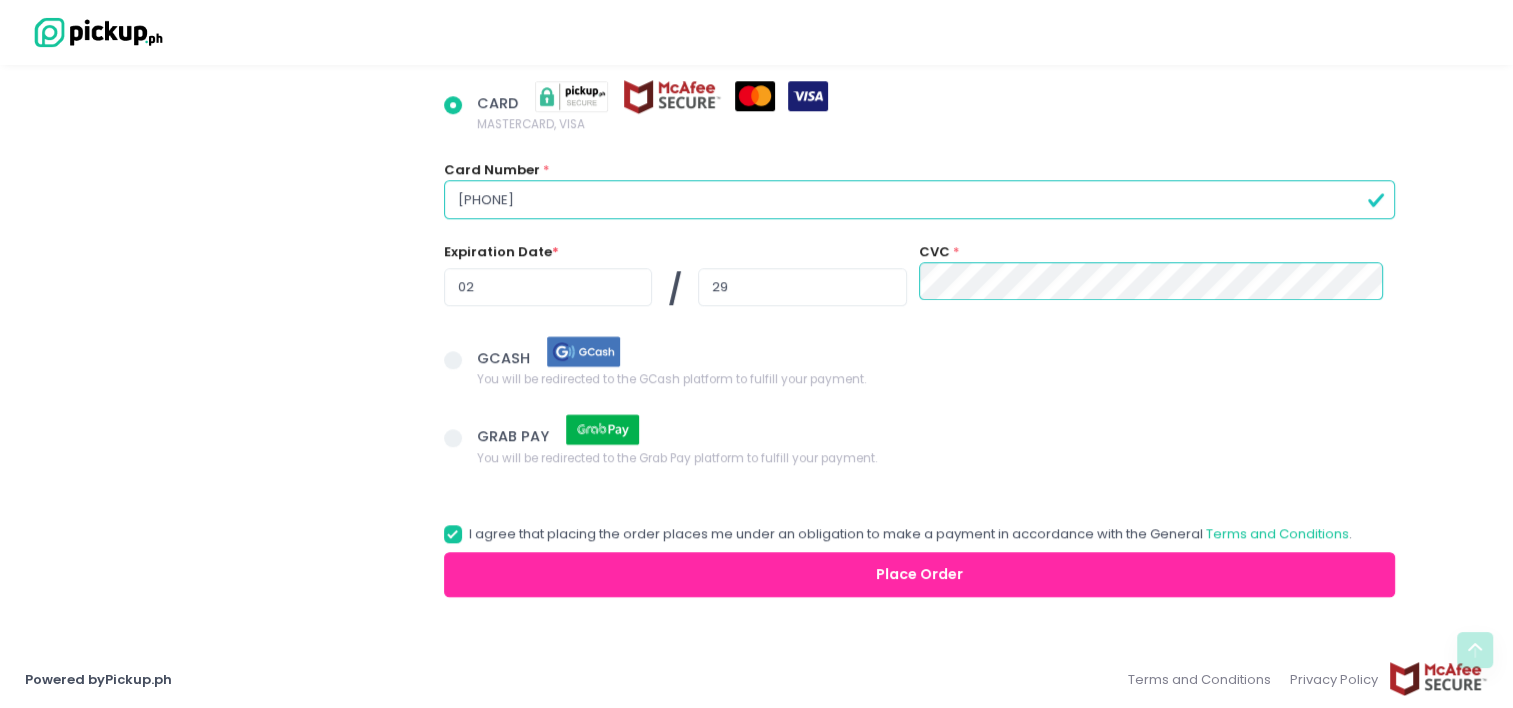 scroll, scrollTop: 1516, scrollLeft: 0, axis: vertical 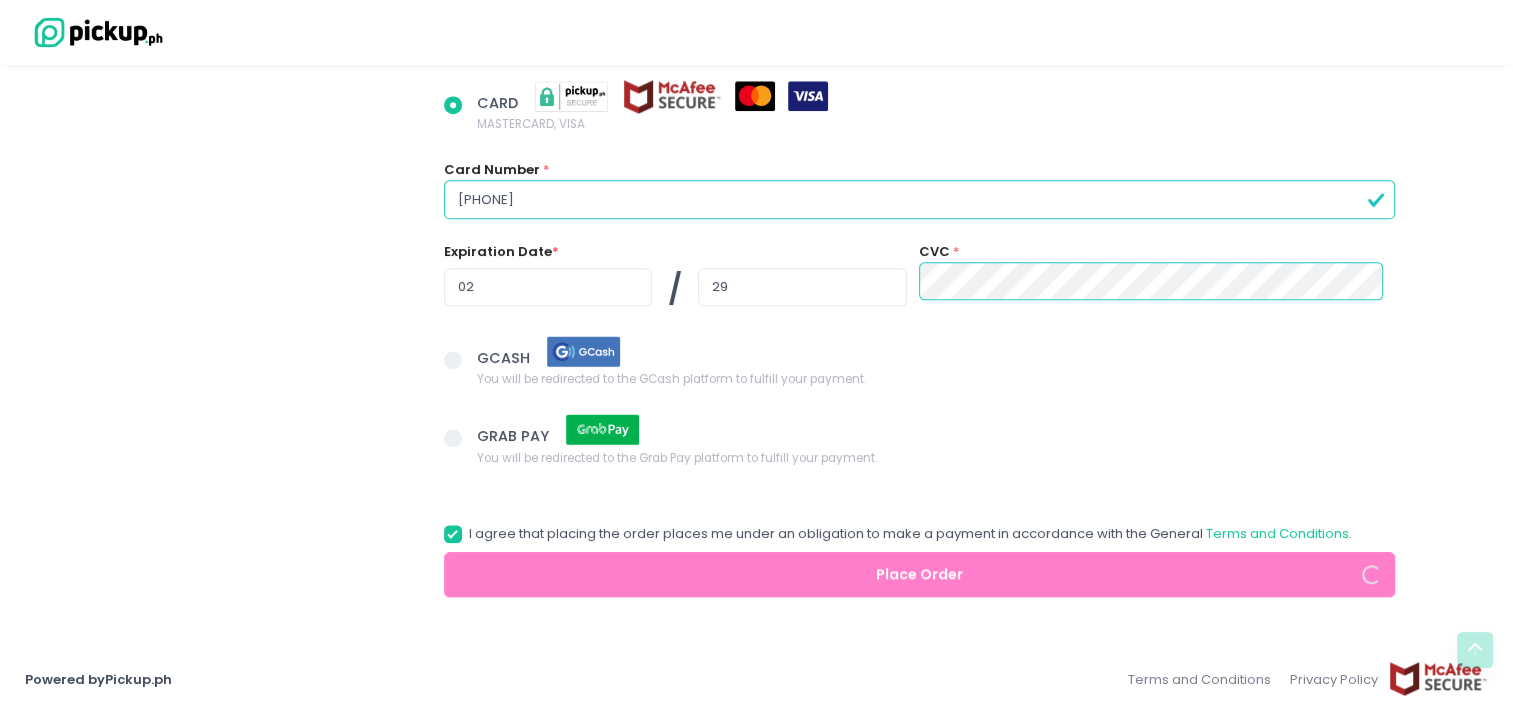 radio on "true" 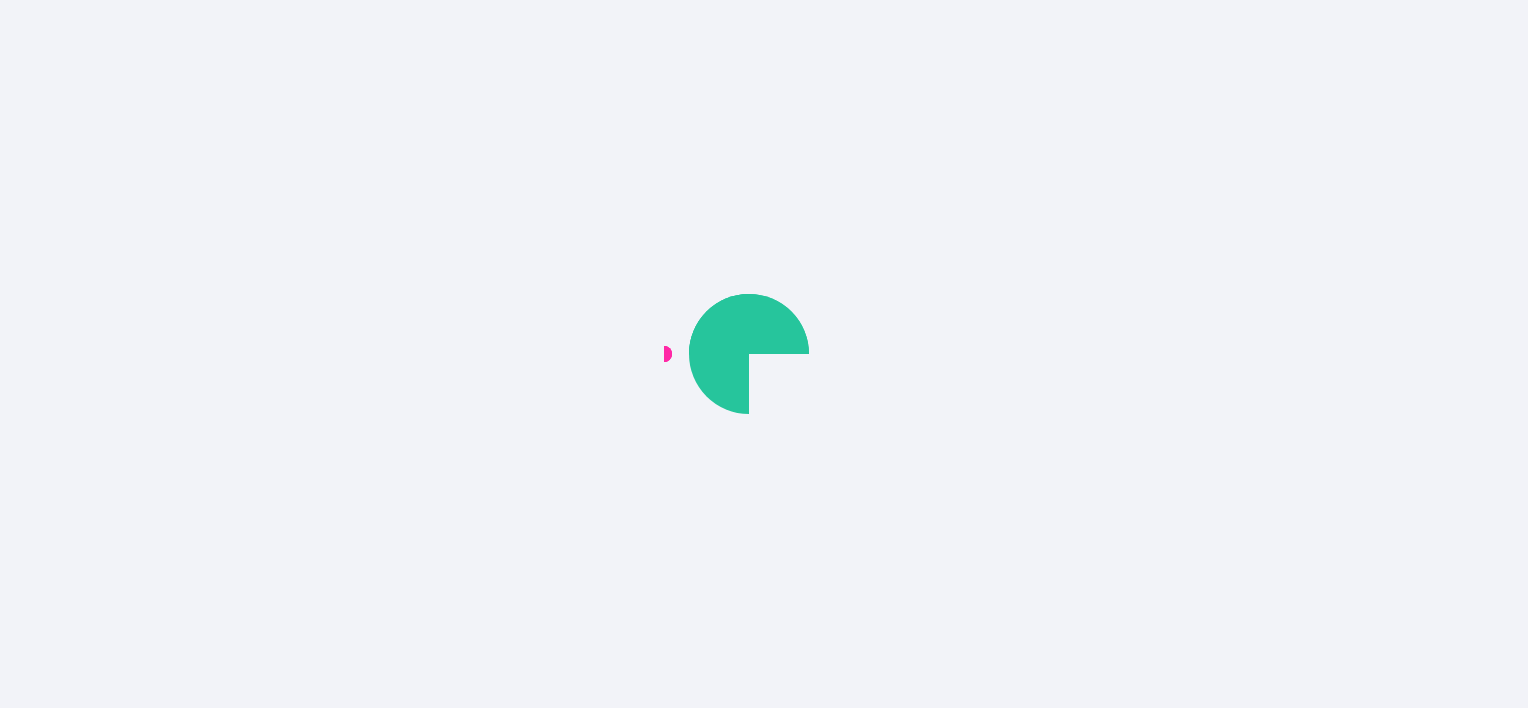 scroll, scrollTop: 0, scrollLeft: 0, axis: both 